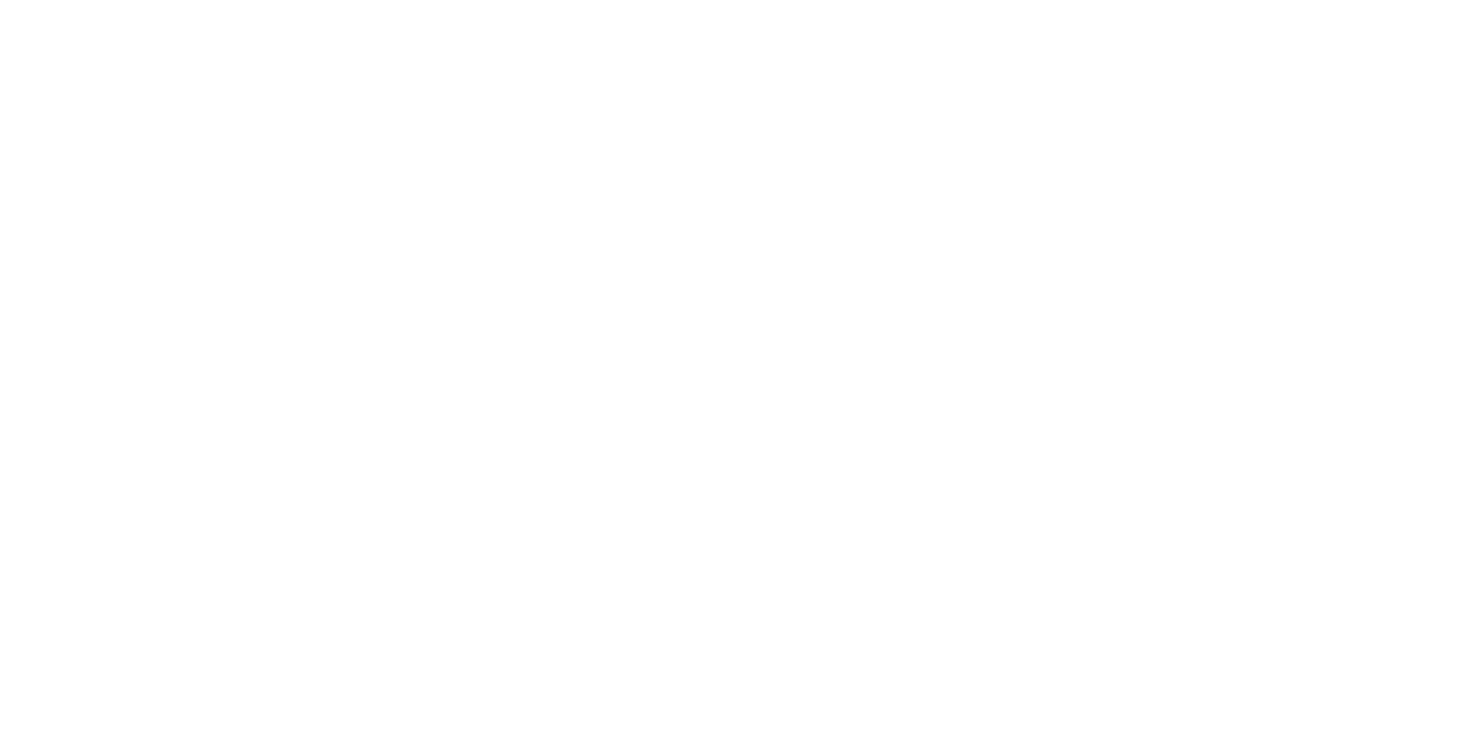 scroll, scrollTop: 0, scrollLeft: 0, axis: both 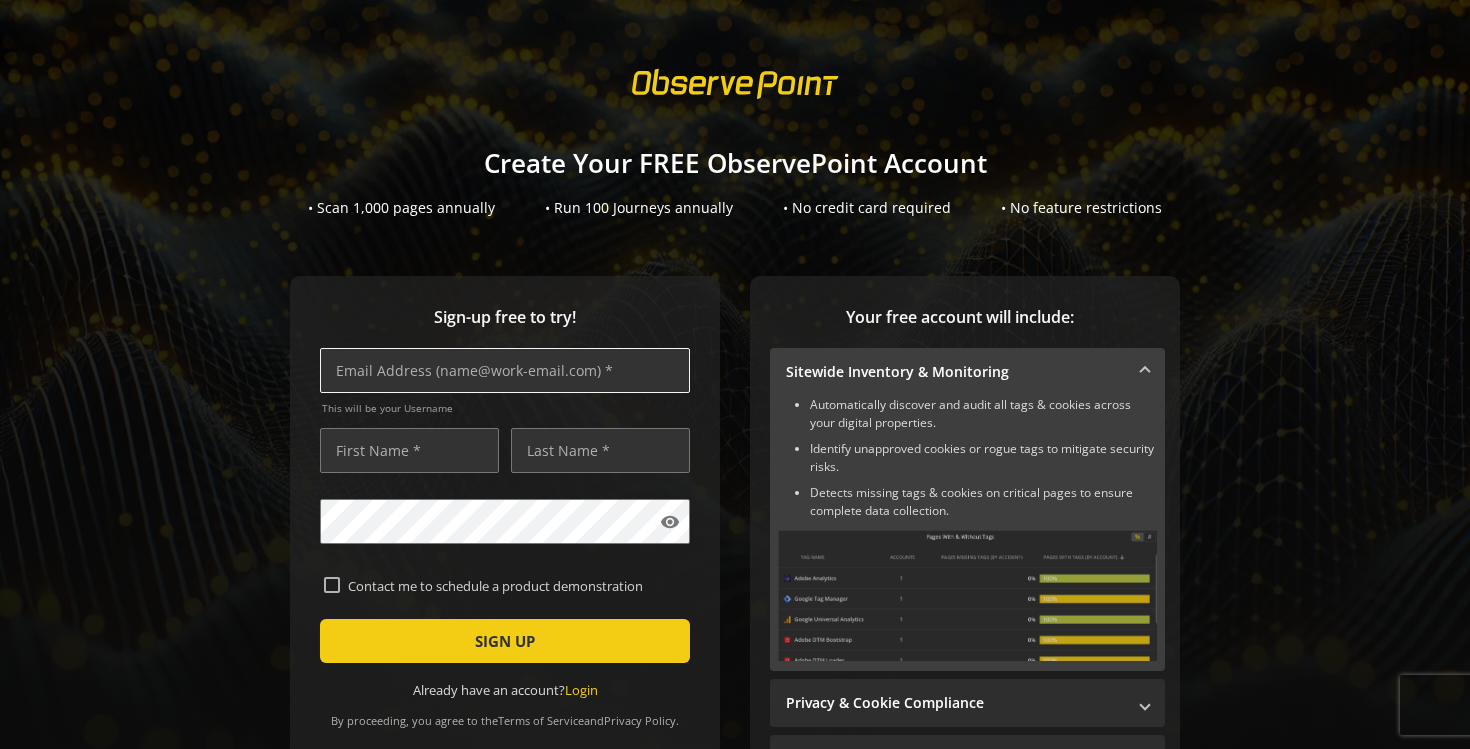 click at bounding box center (505, 370) 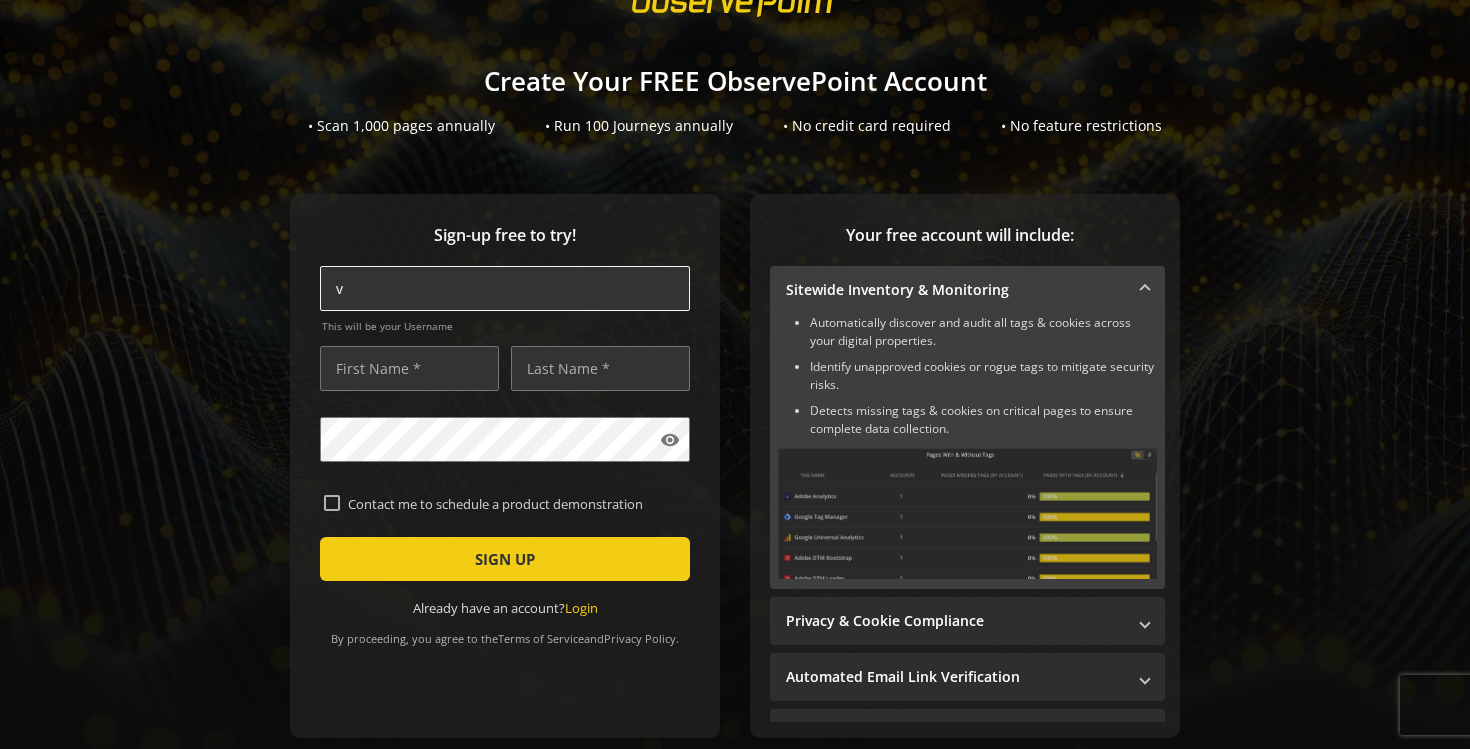 scroll, scrollTop: 105, scrollLeft: 0, axis: vertical 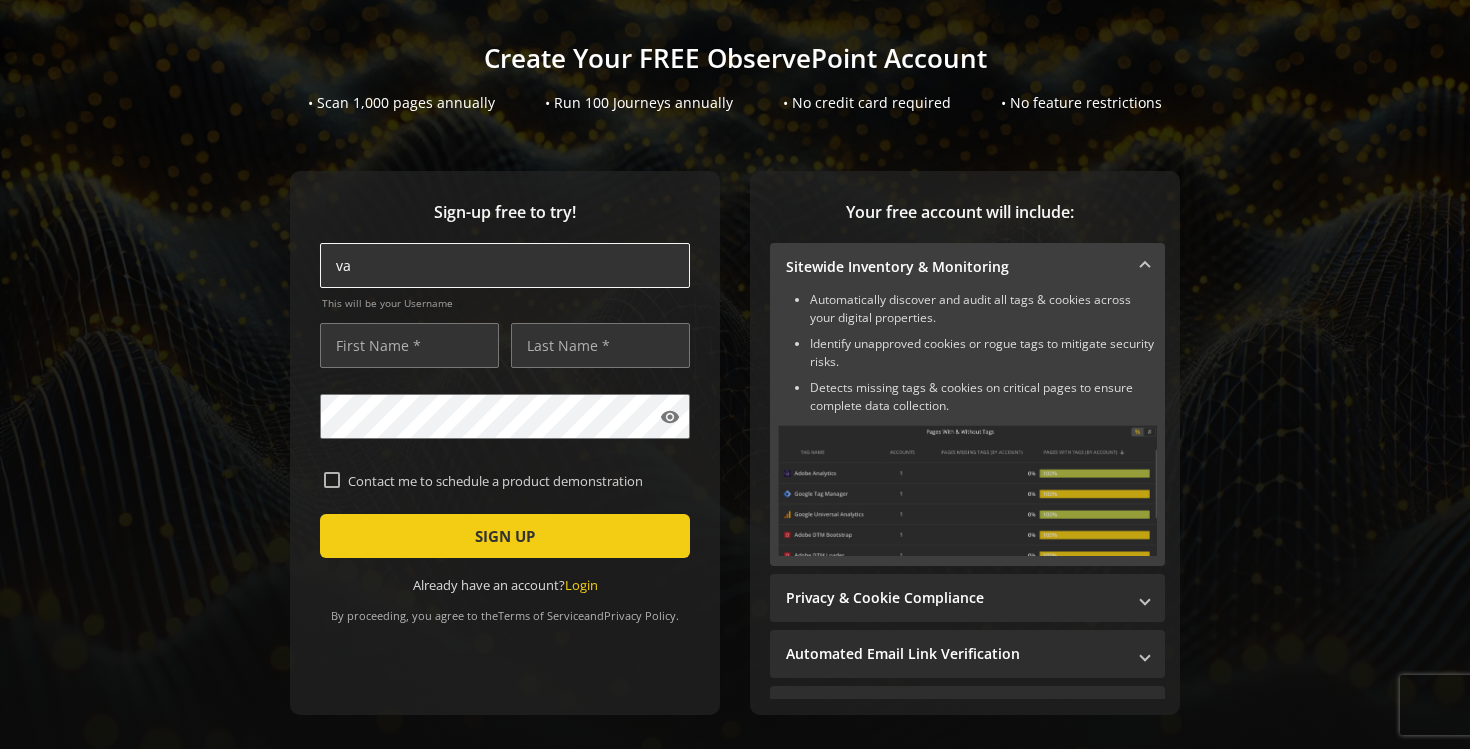 type on "v" 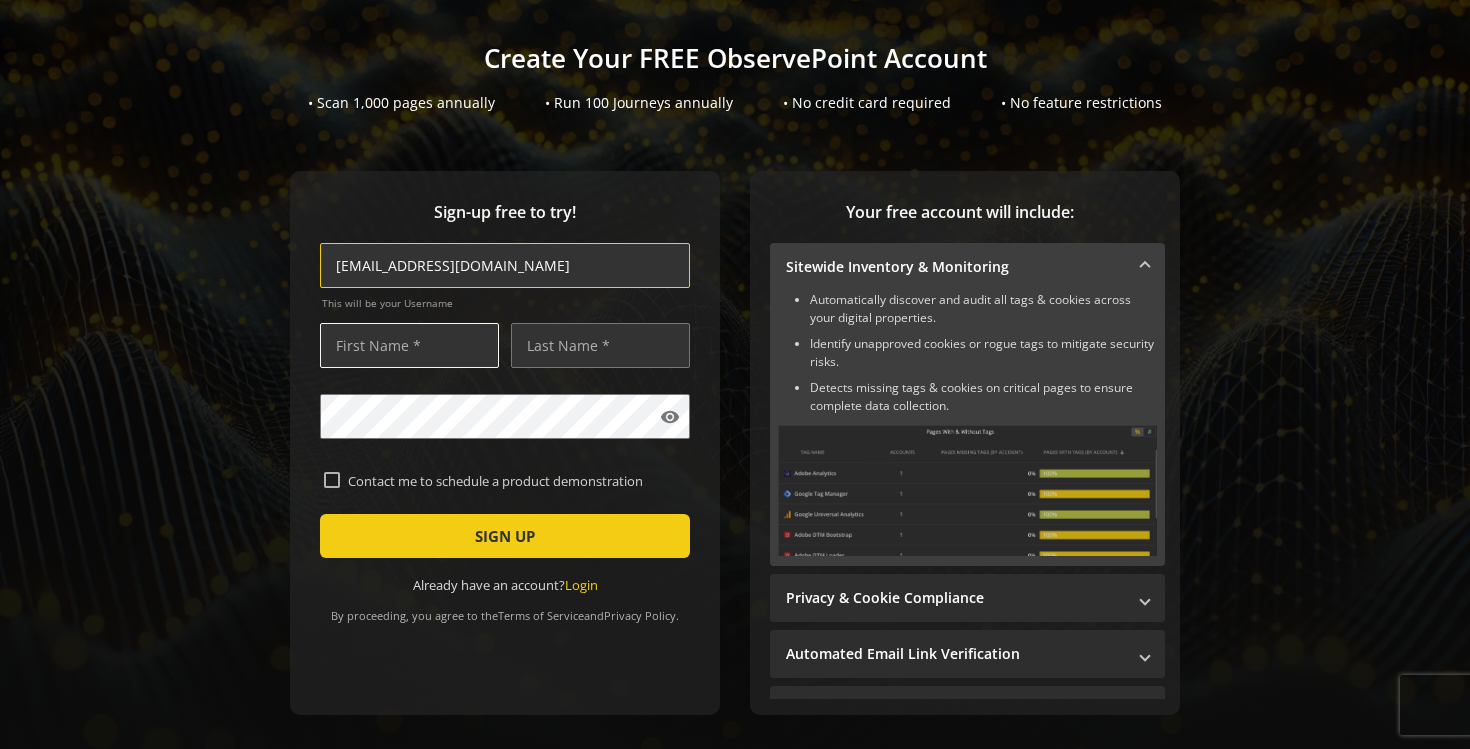 type on "[EMAIL_ADDRESS][DOMAIN_NAME]" 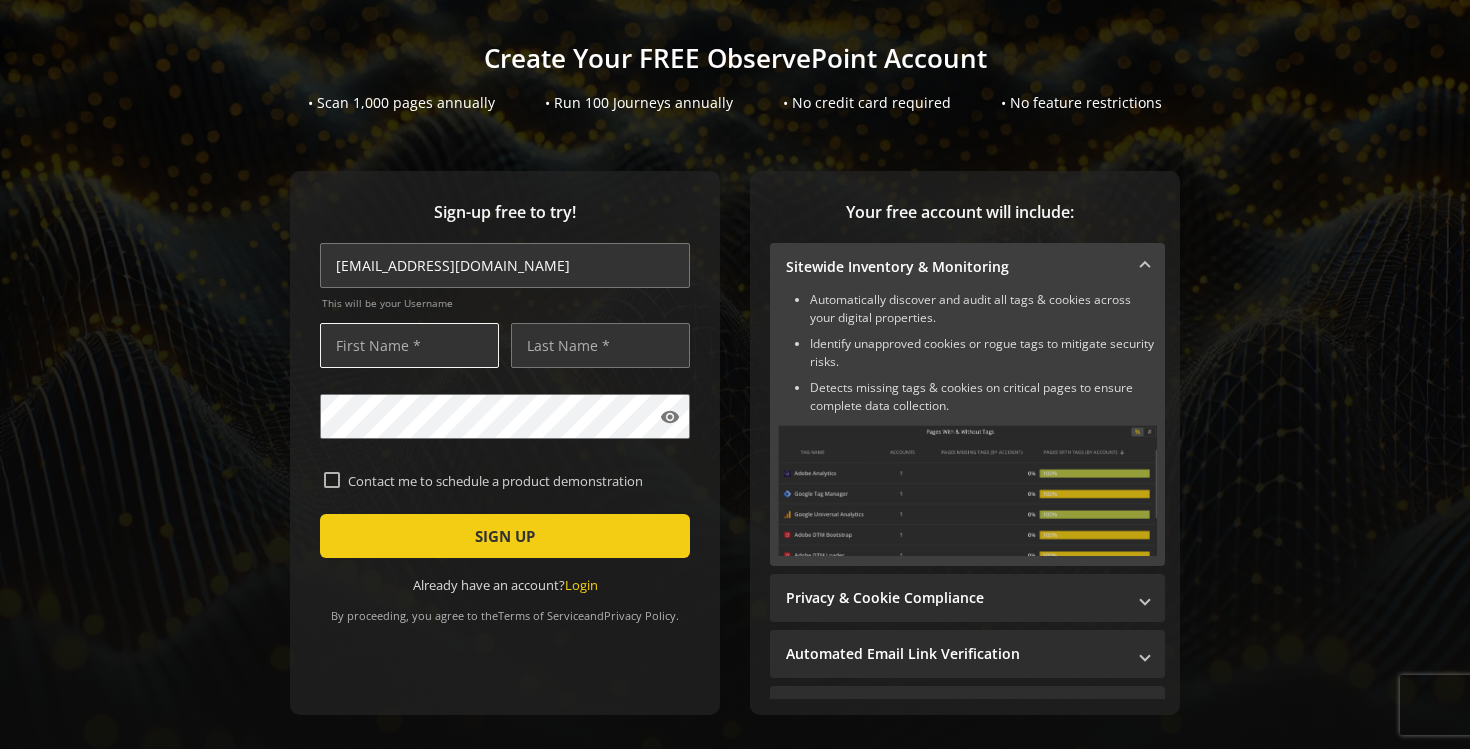 click at bounding box center (409, 345) 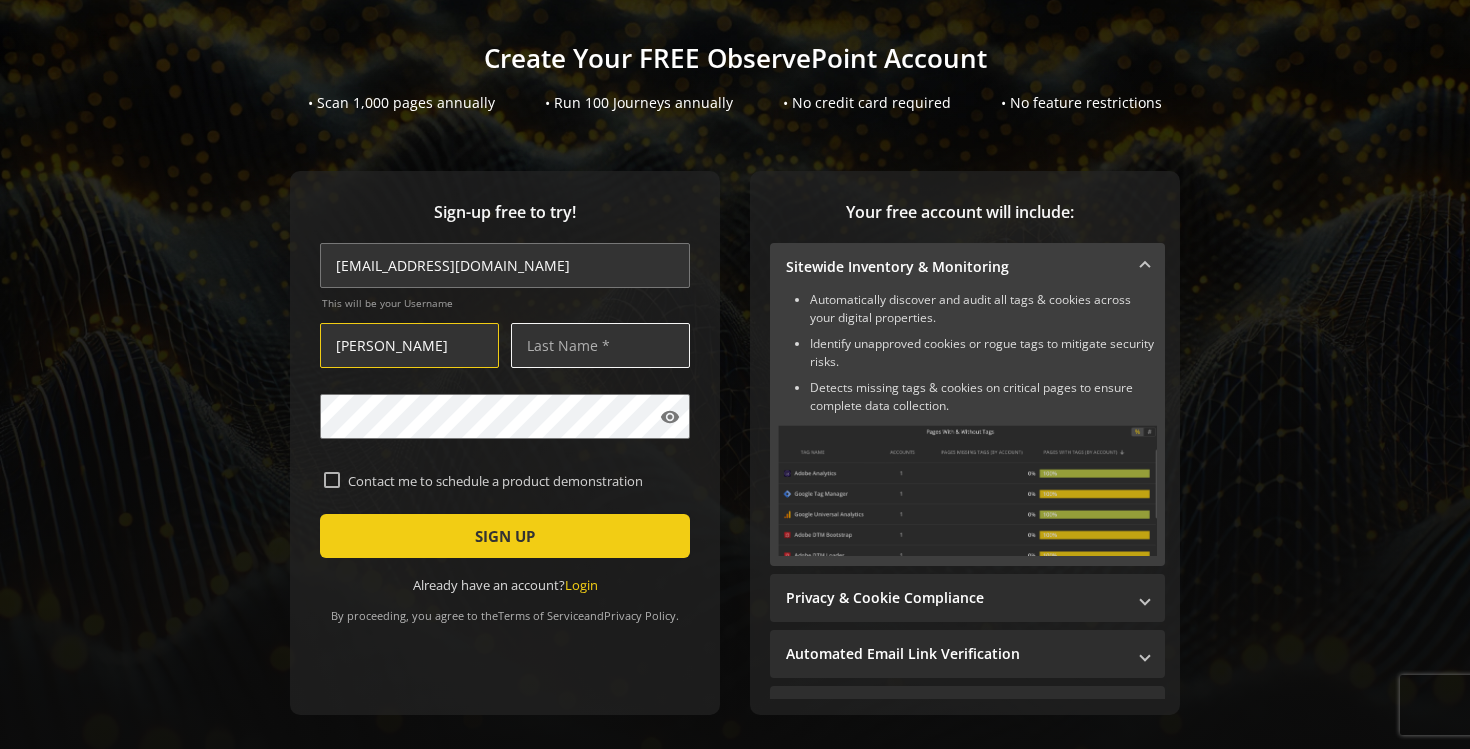 type on "[PERSON_NAME]" 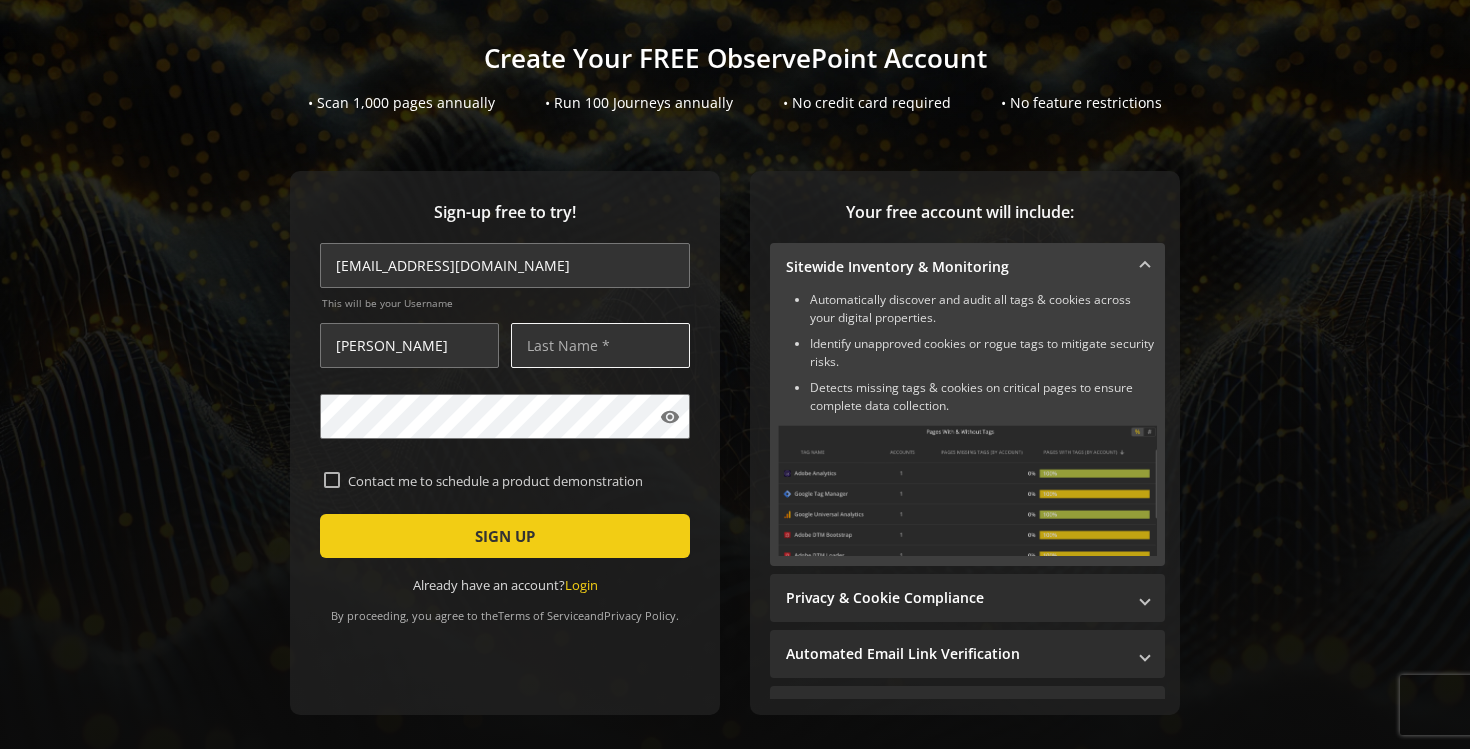 click at bounding box center (600, 345) 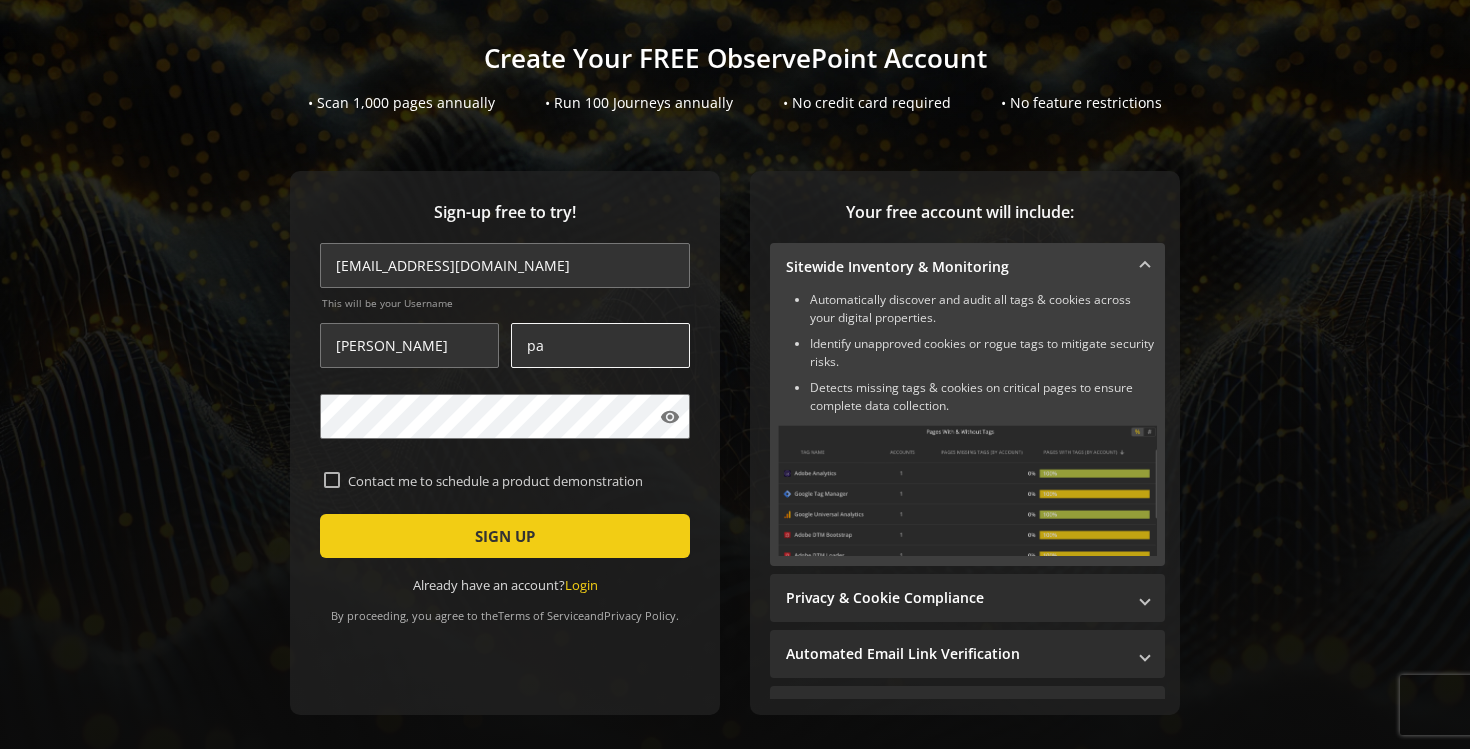 type on "p" 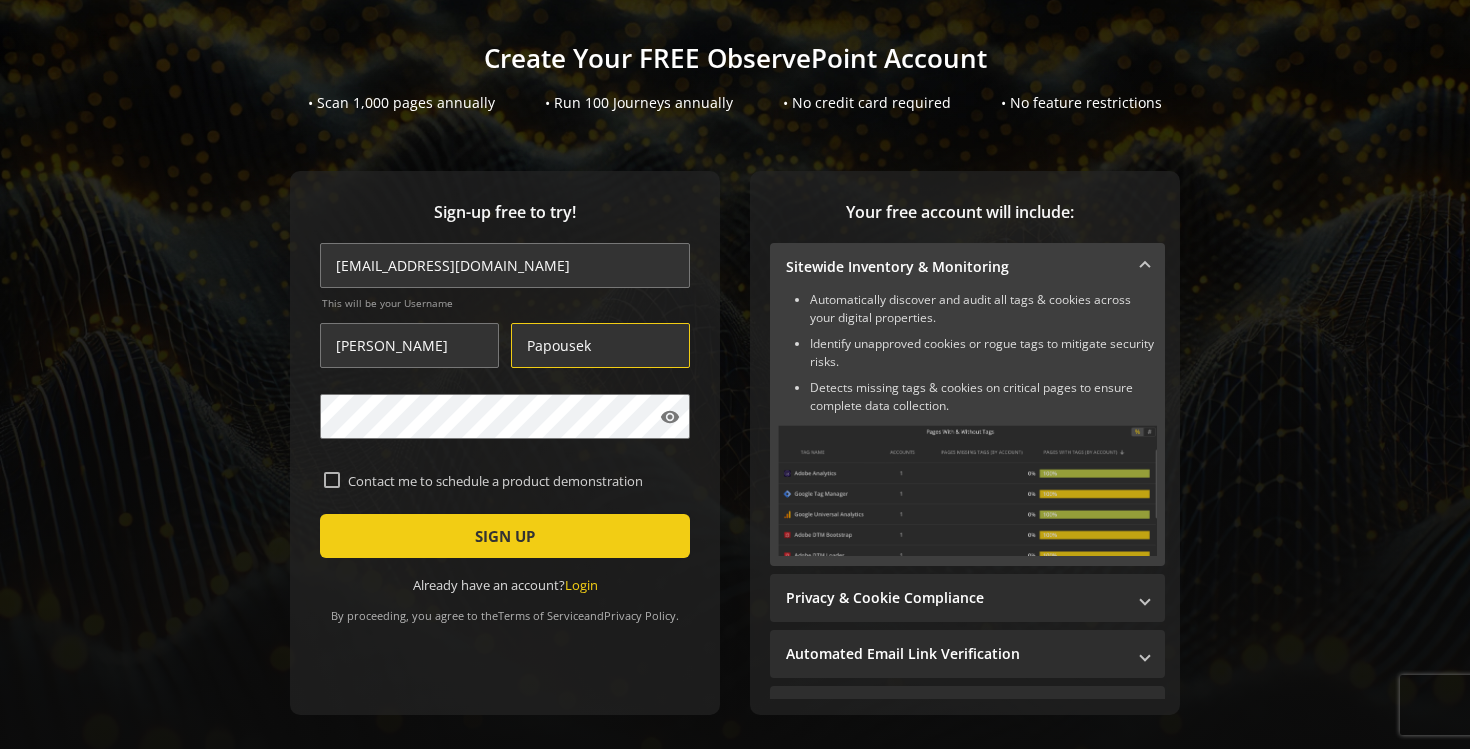 type on "Papousek" 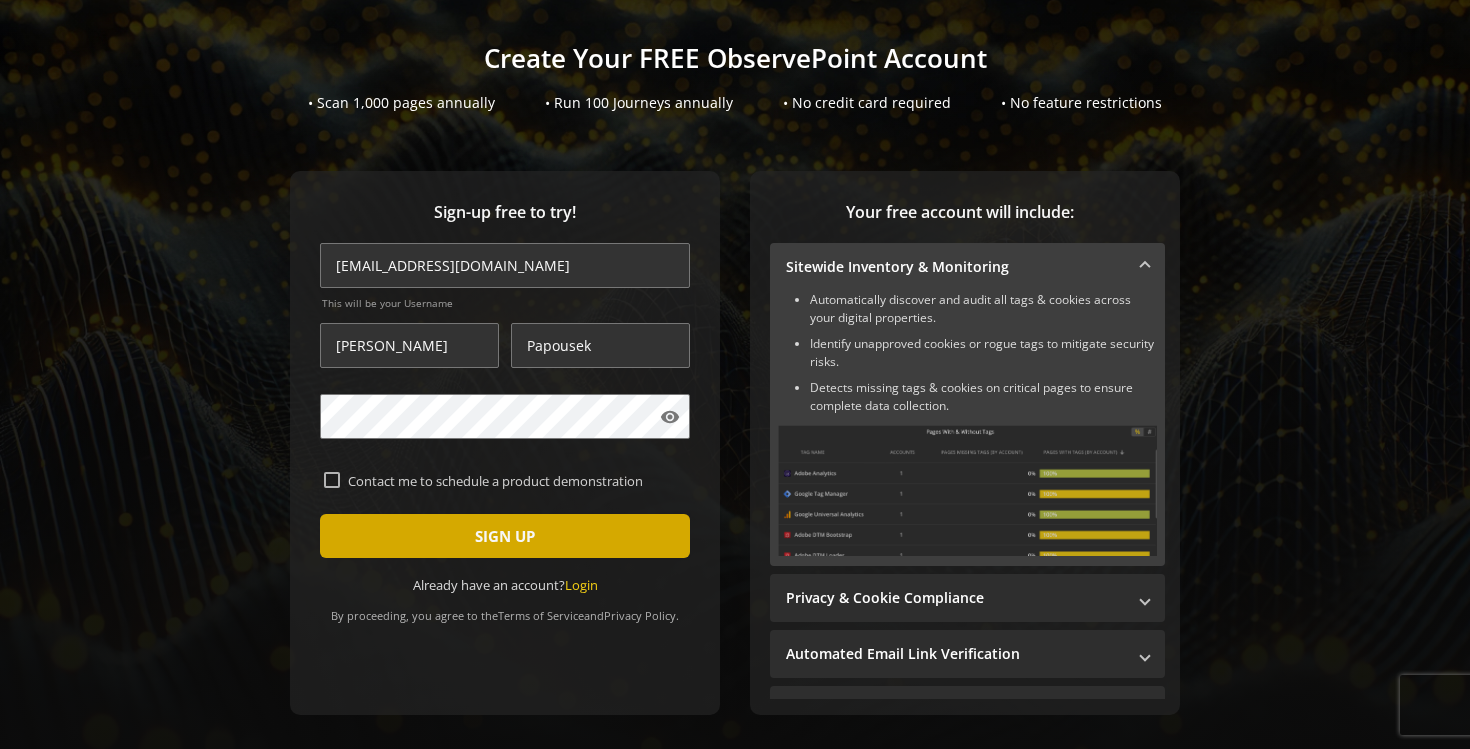 click at bounding box center (505, 536) 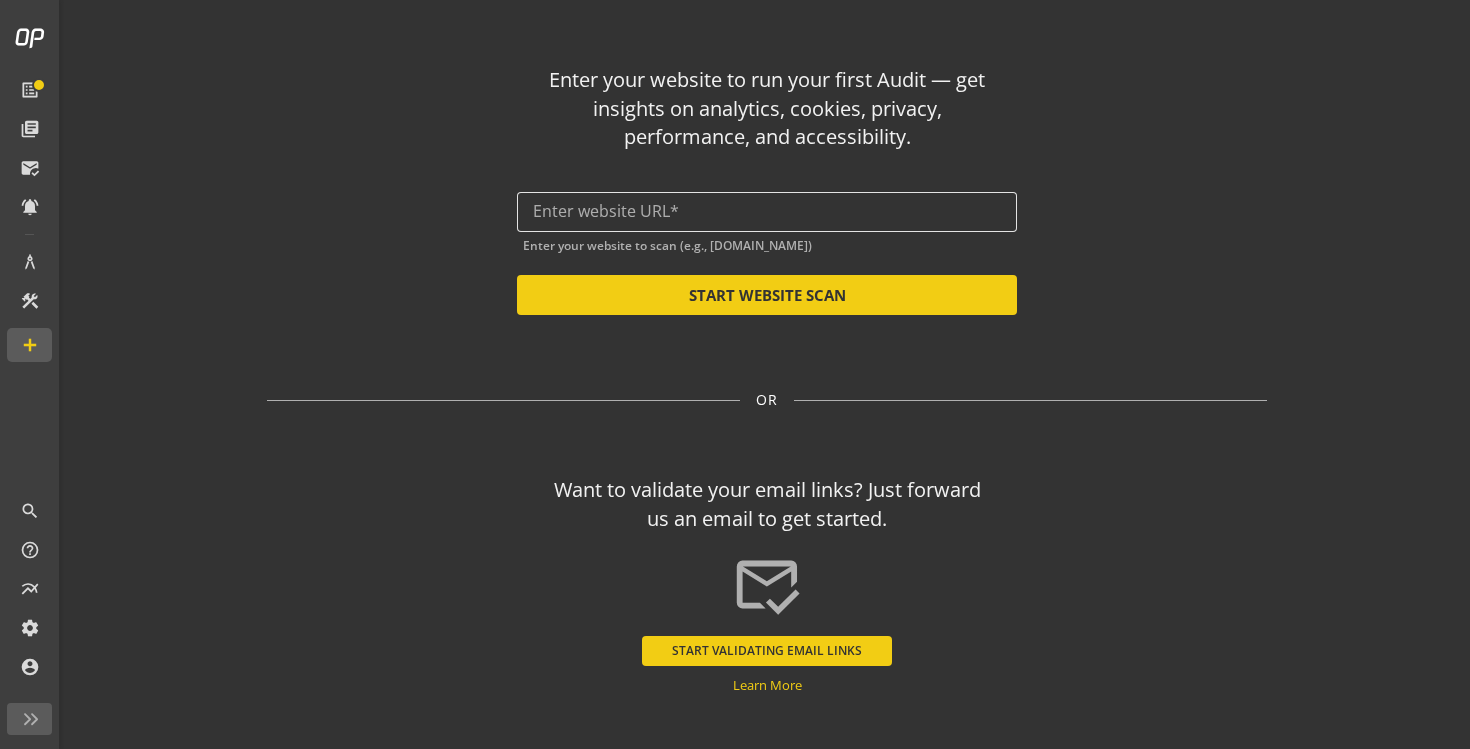 click at bounding box center (767, 211) 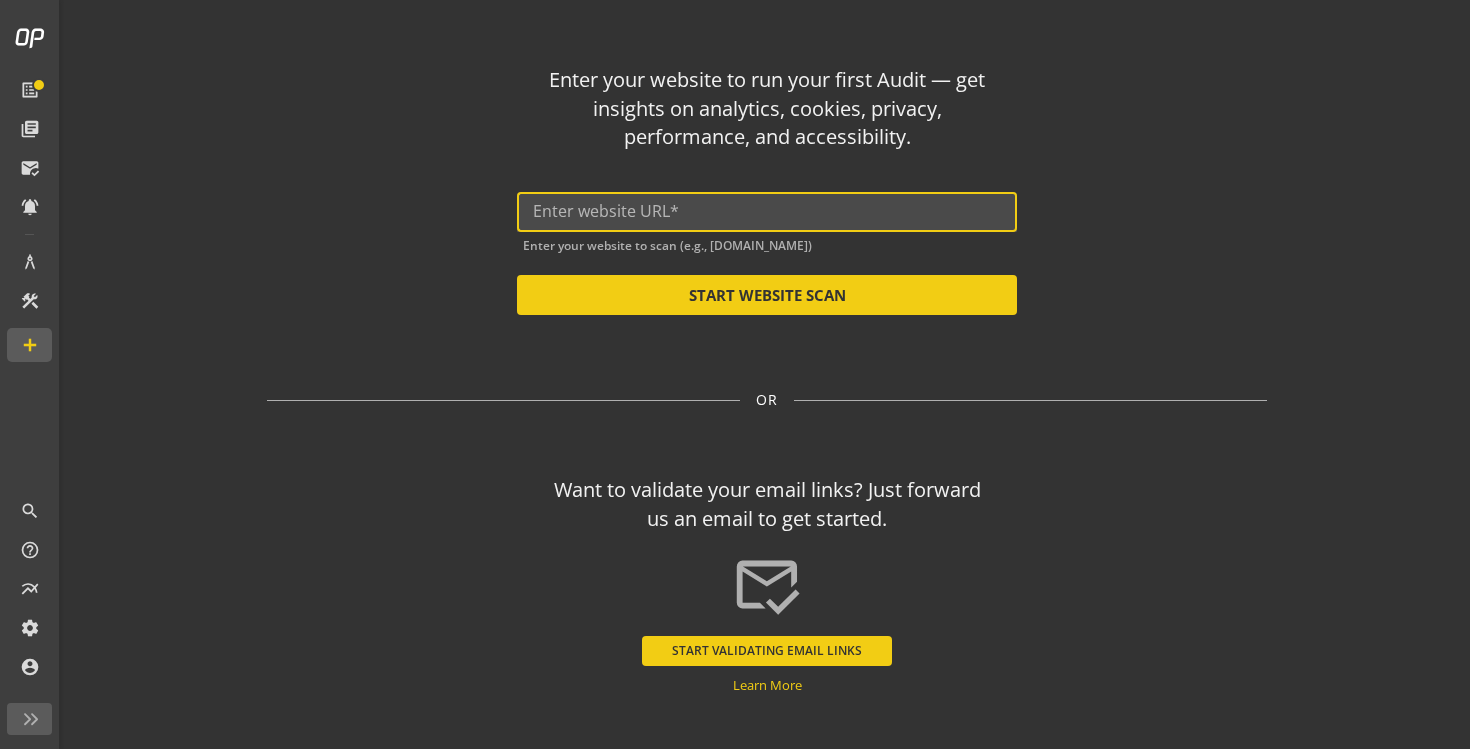 click at bounding box center [767, 211] 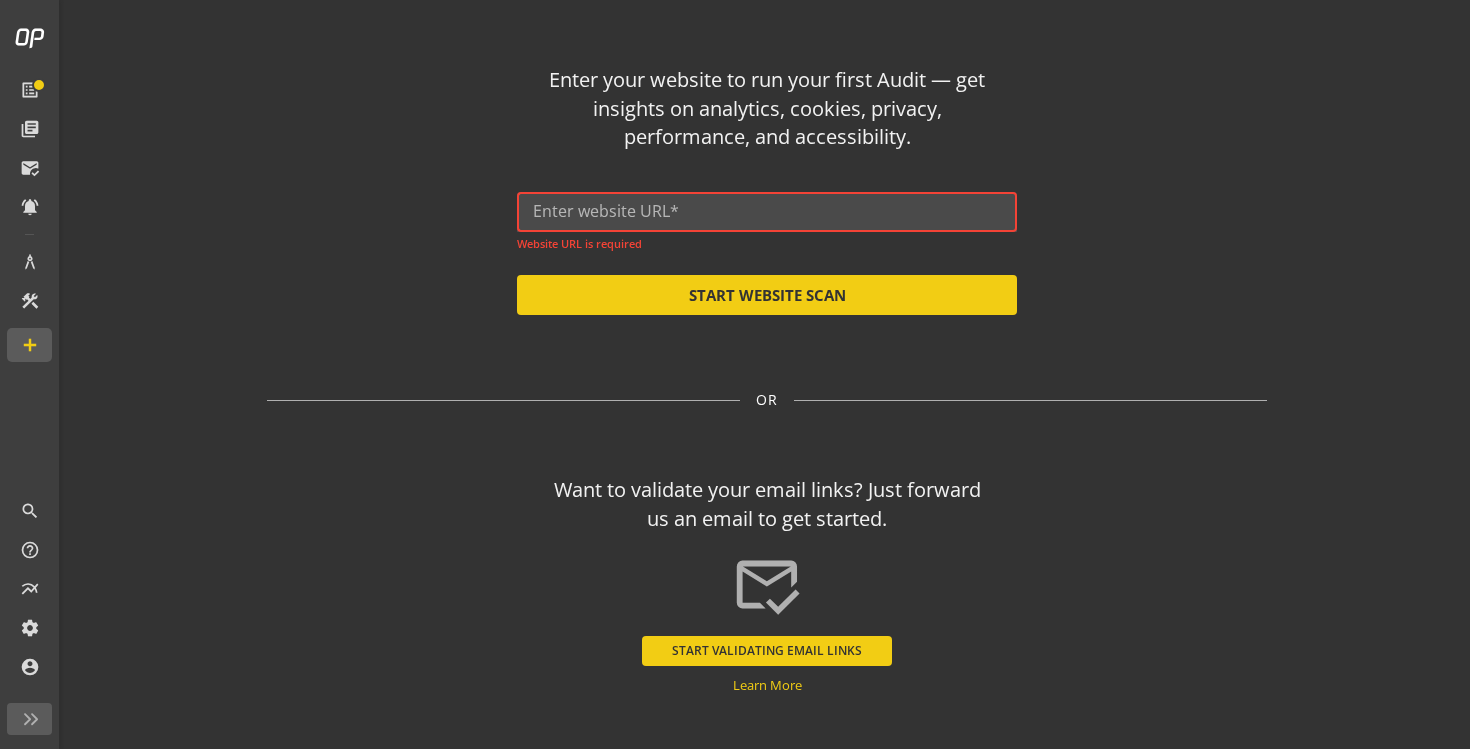 paste on "[URL][DOMAIN_NAME]" 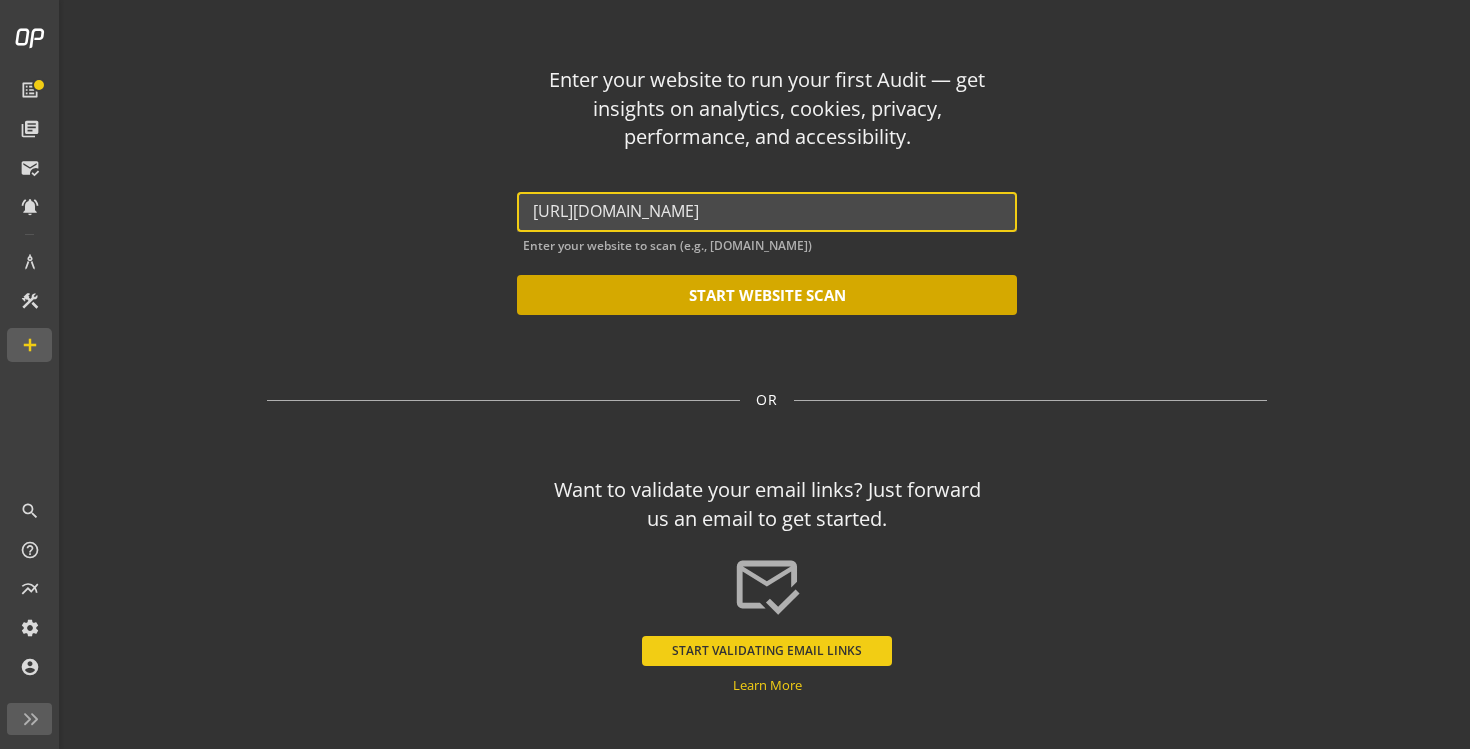 type on "[URL][DOMAIN_NAME]" 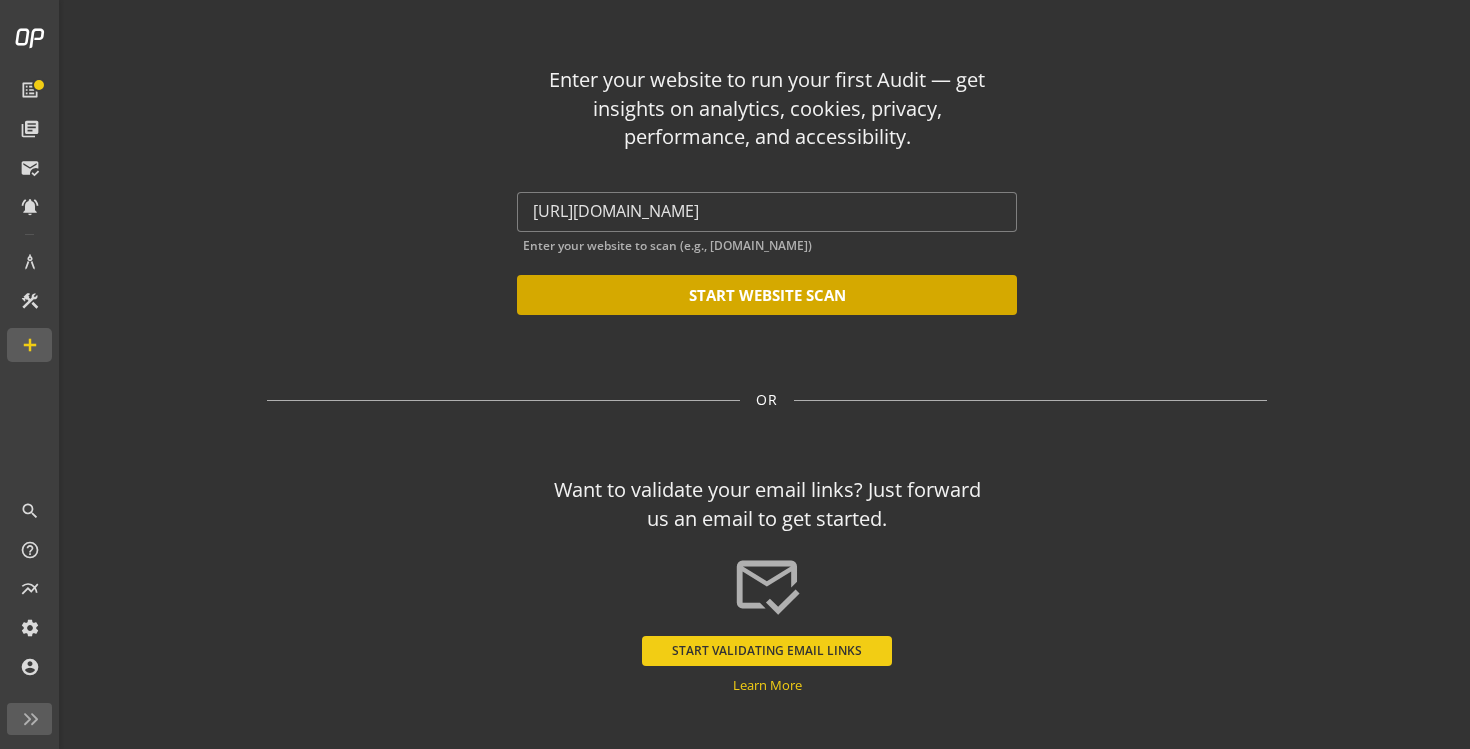 click on "START WEBSITE SCAN" 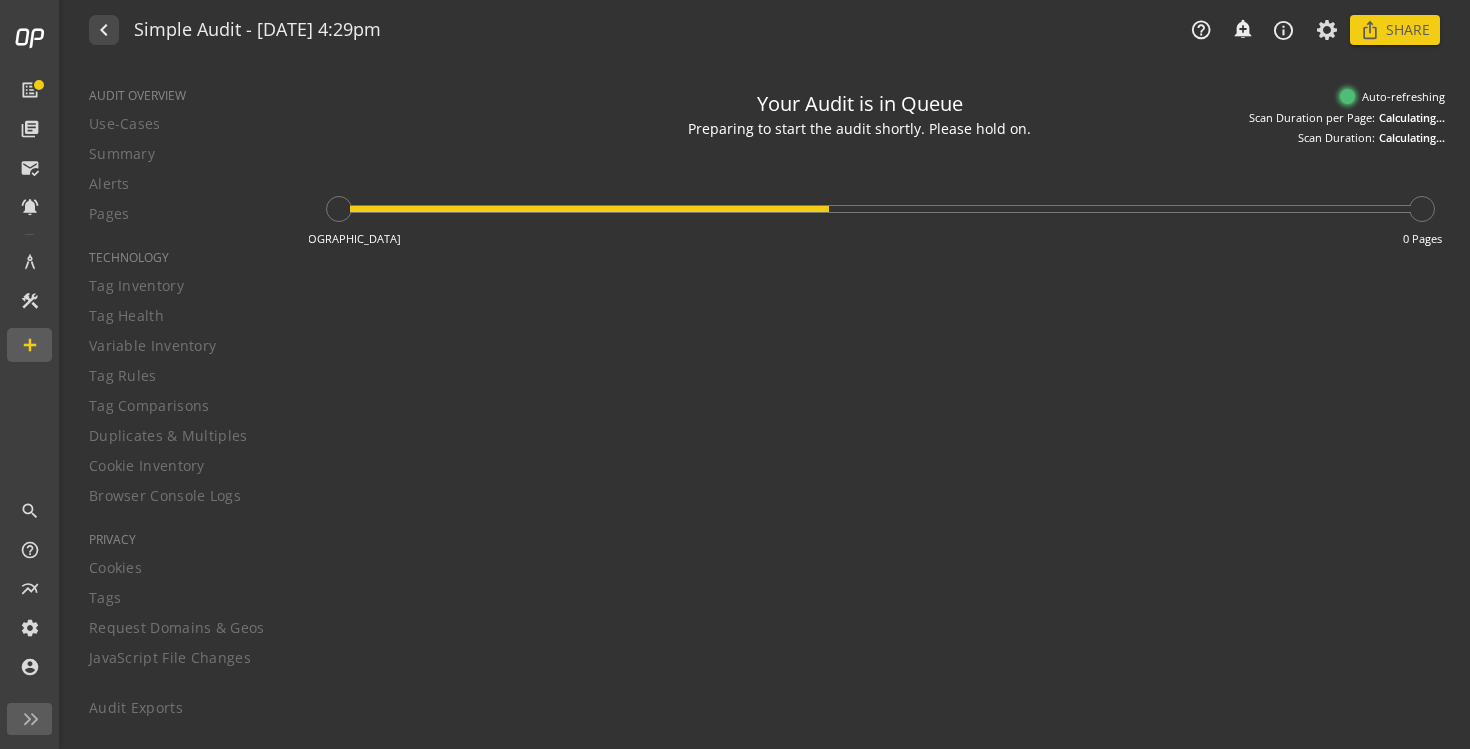type on "Notes can include:
-a description of what this audit is validating
-changes in audit settings
-discoveries in the report of outstanding rule failures or items needing remediation" 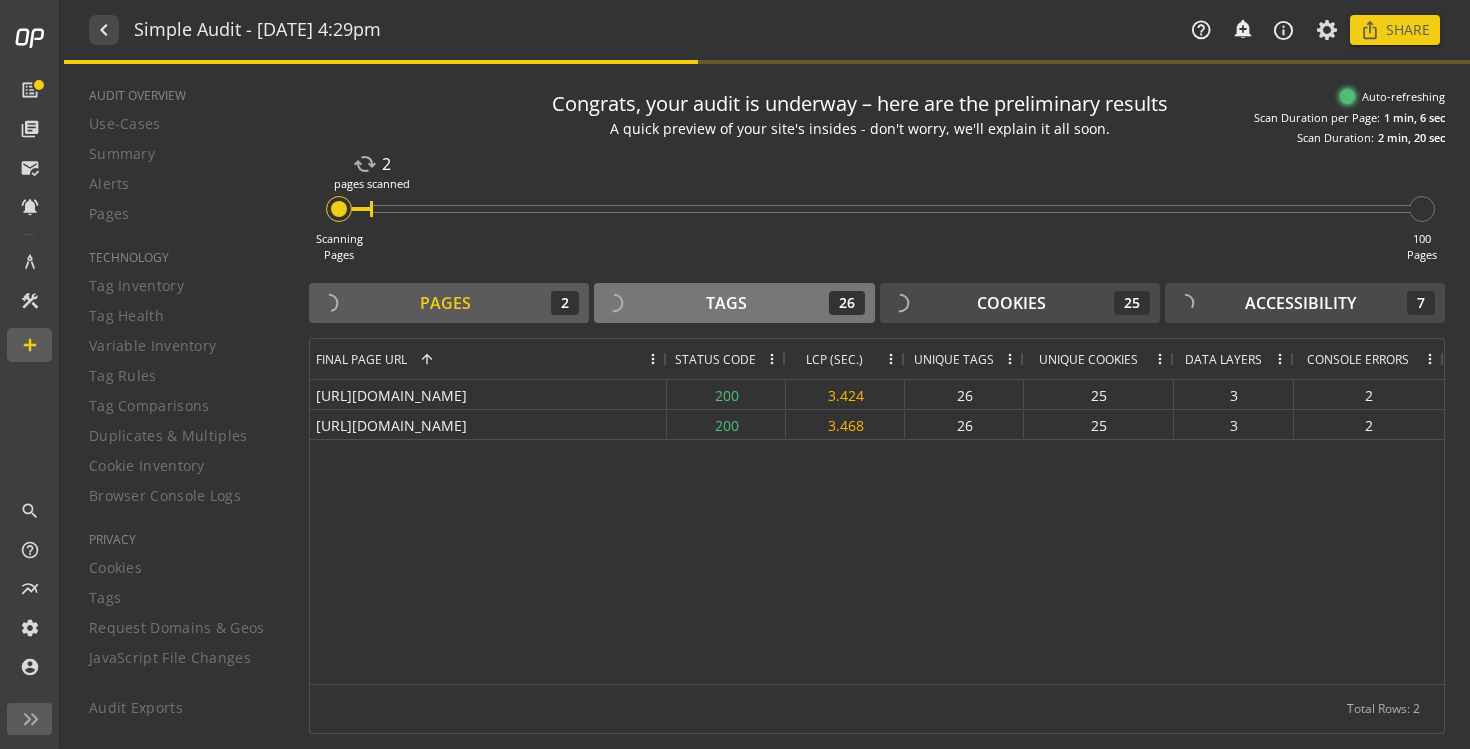 click on "Tags" 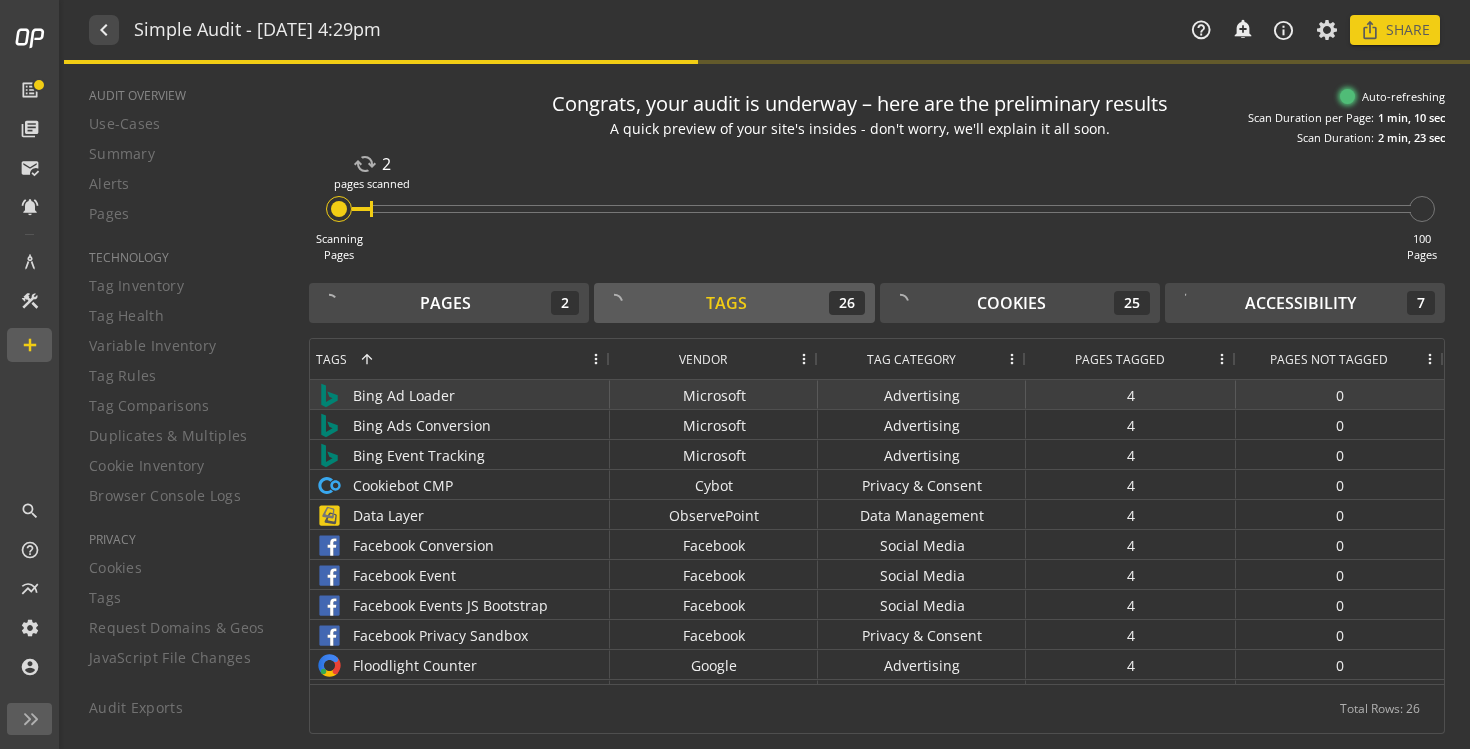 scroll, scrollTop: 63, scrollLeft: 0, axis: vertical 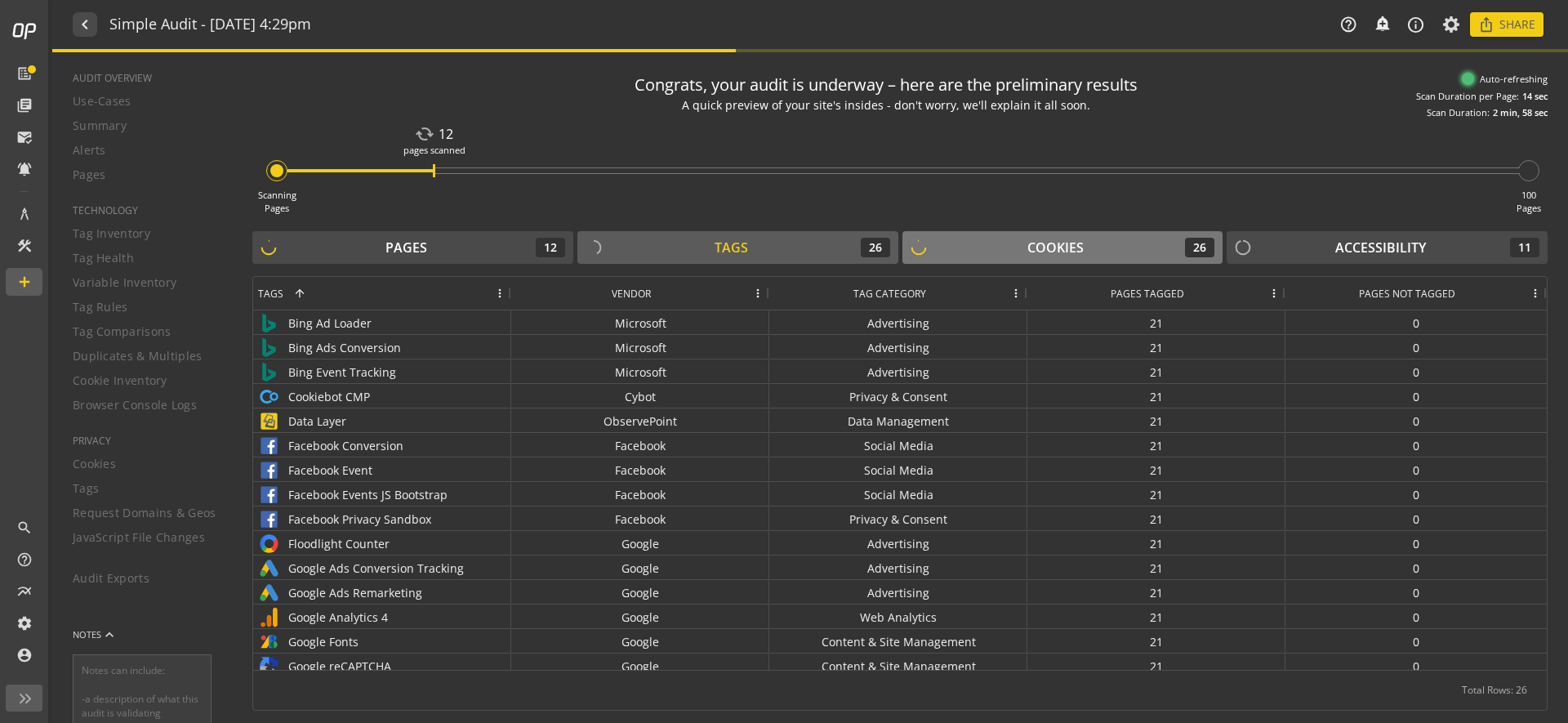 click on "Cookies  26" 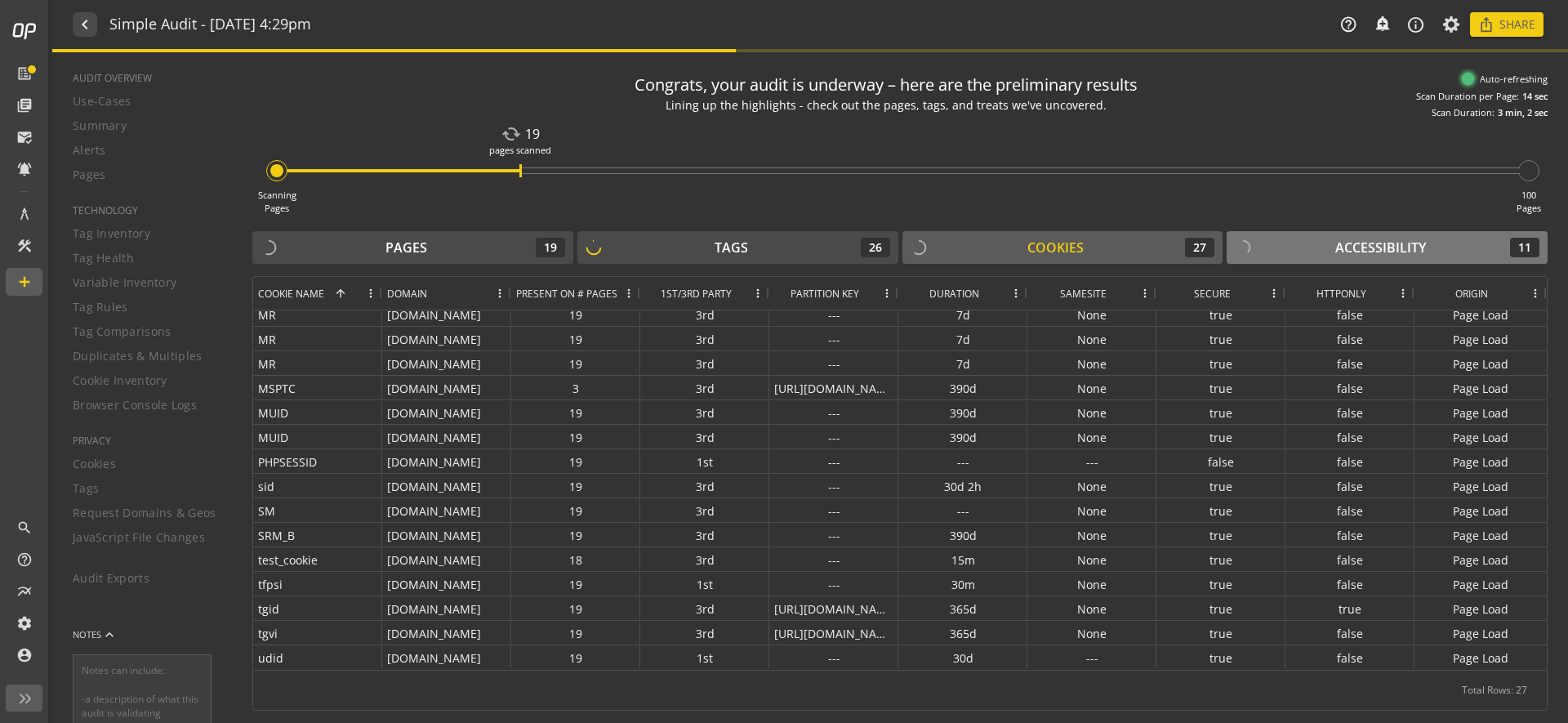 click on "Accessibility  11" 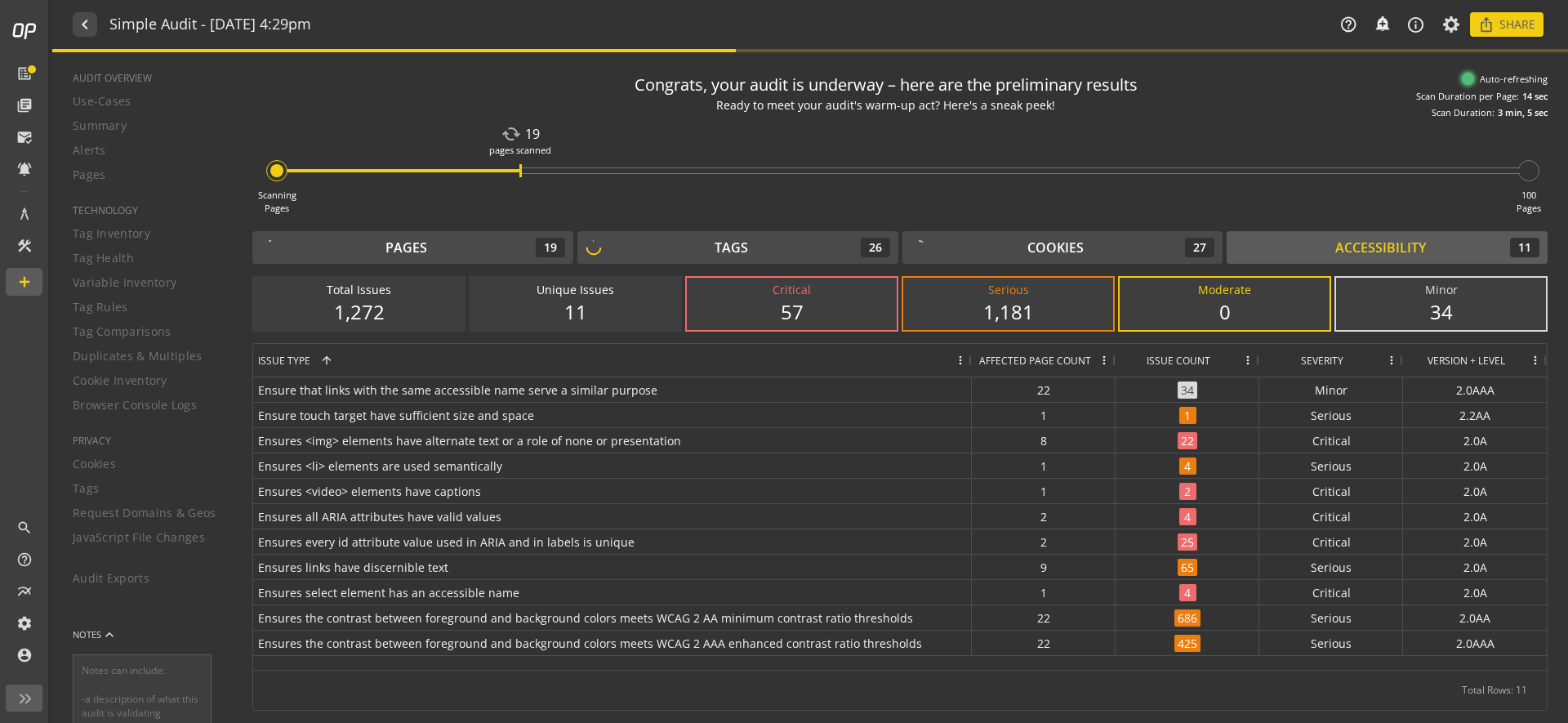 click on "1,272" 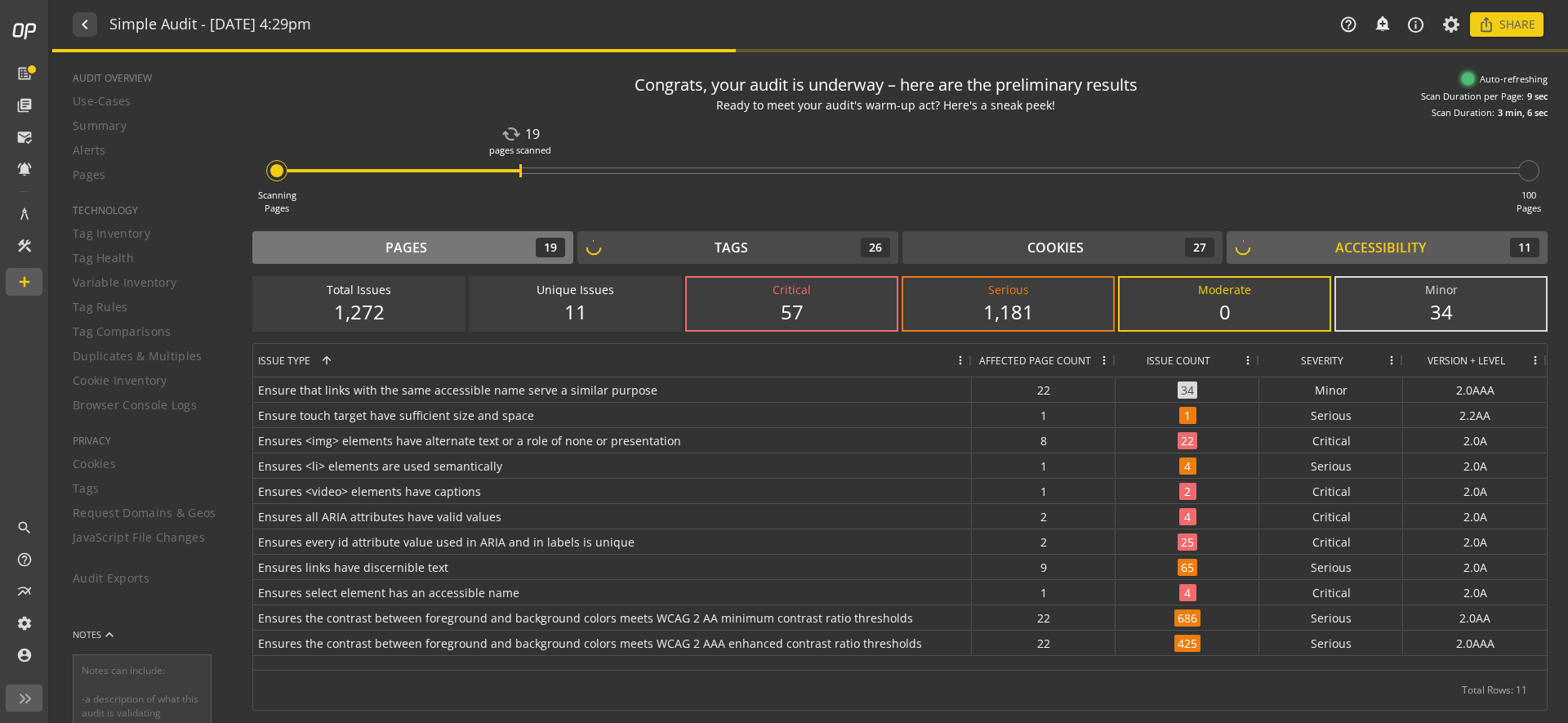 click on "Pages  19" 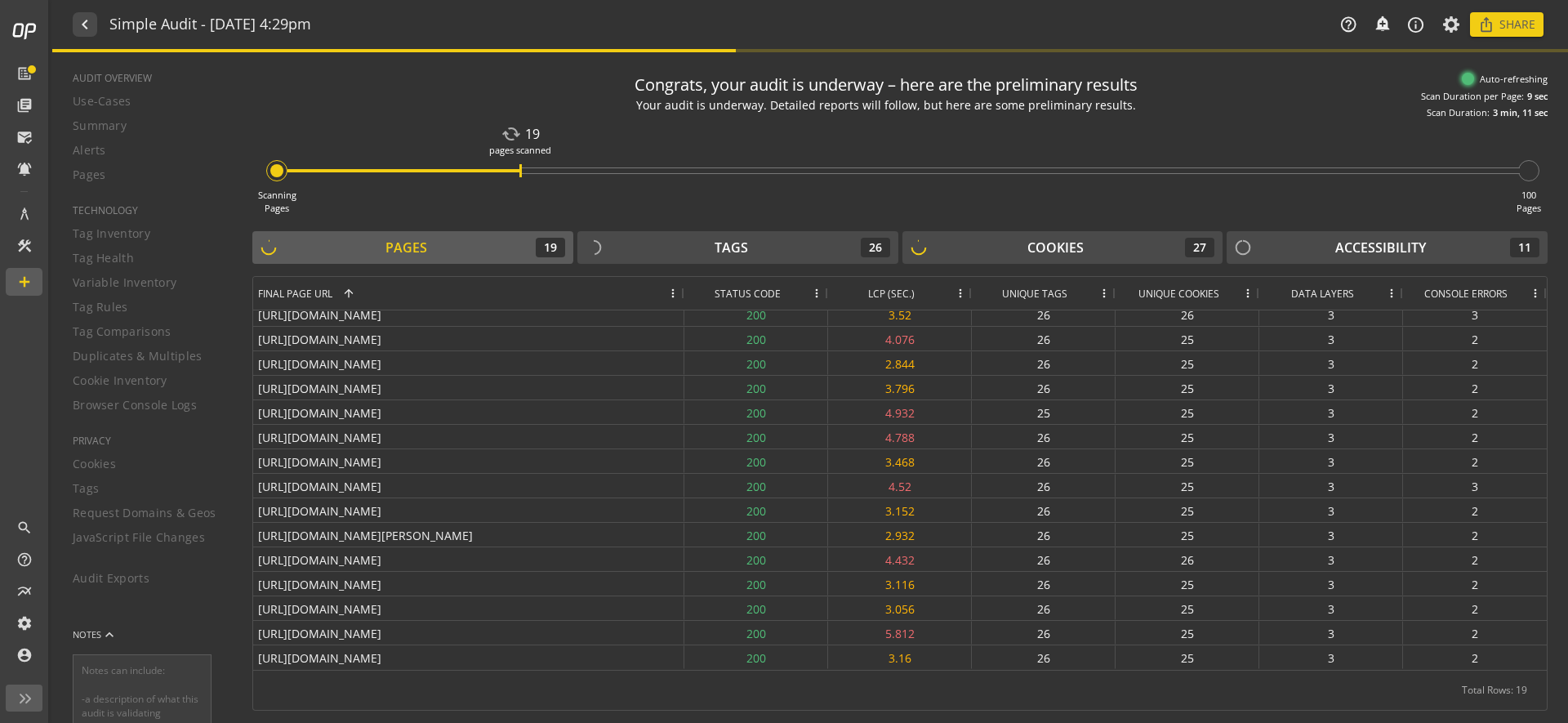 click on "Data Layers" 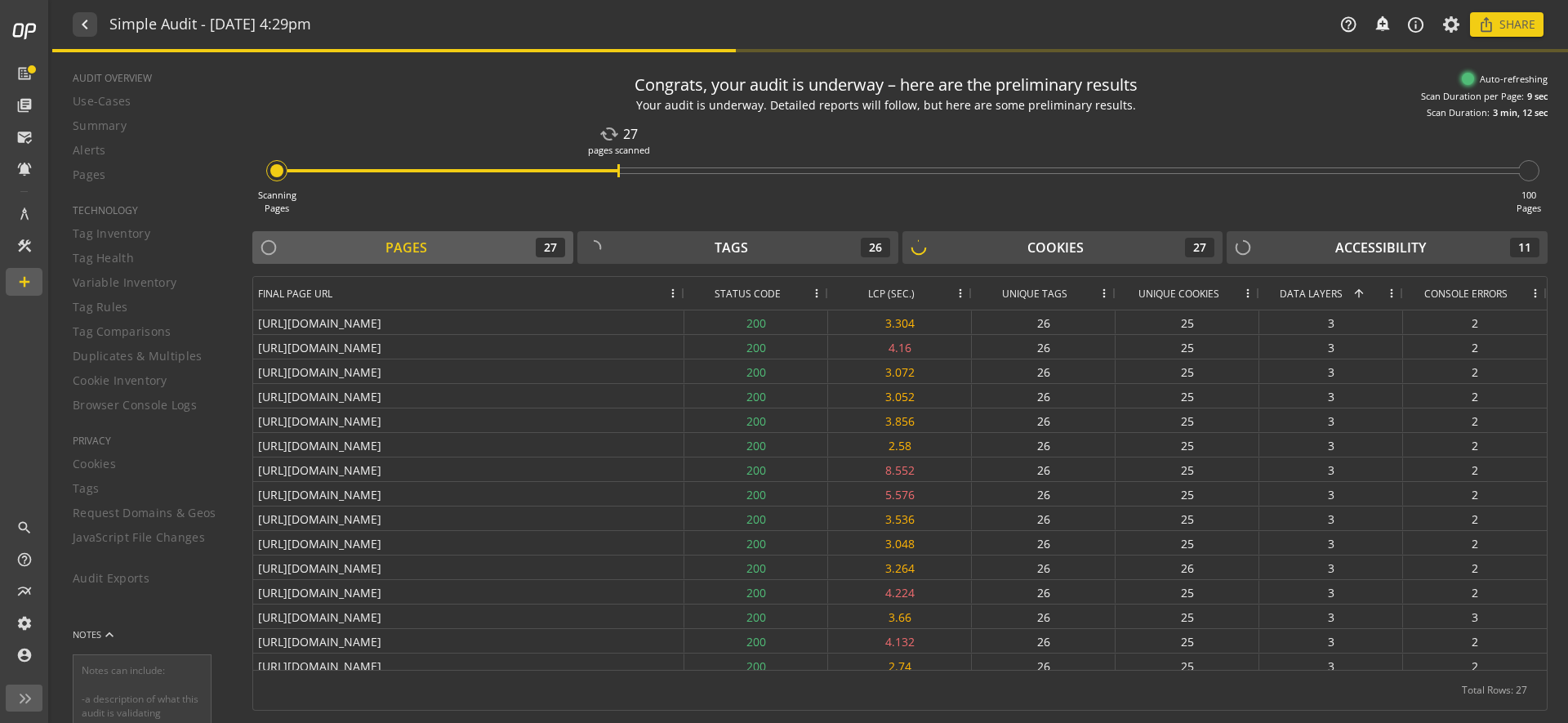 click on "Data Layers" 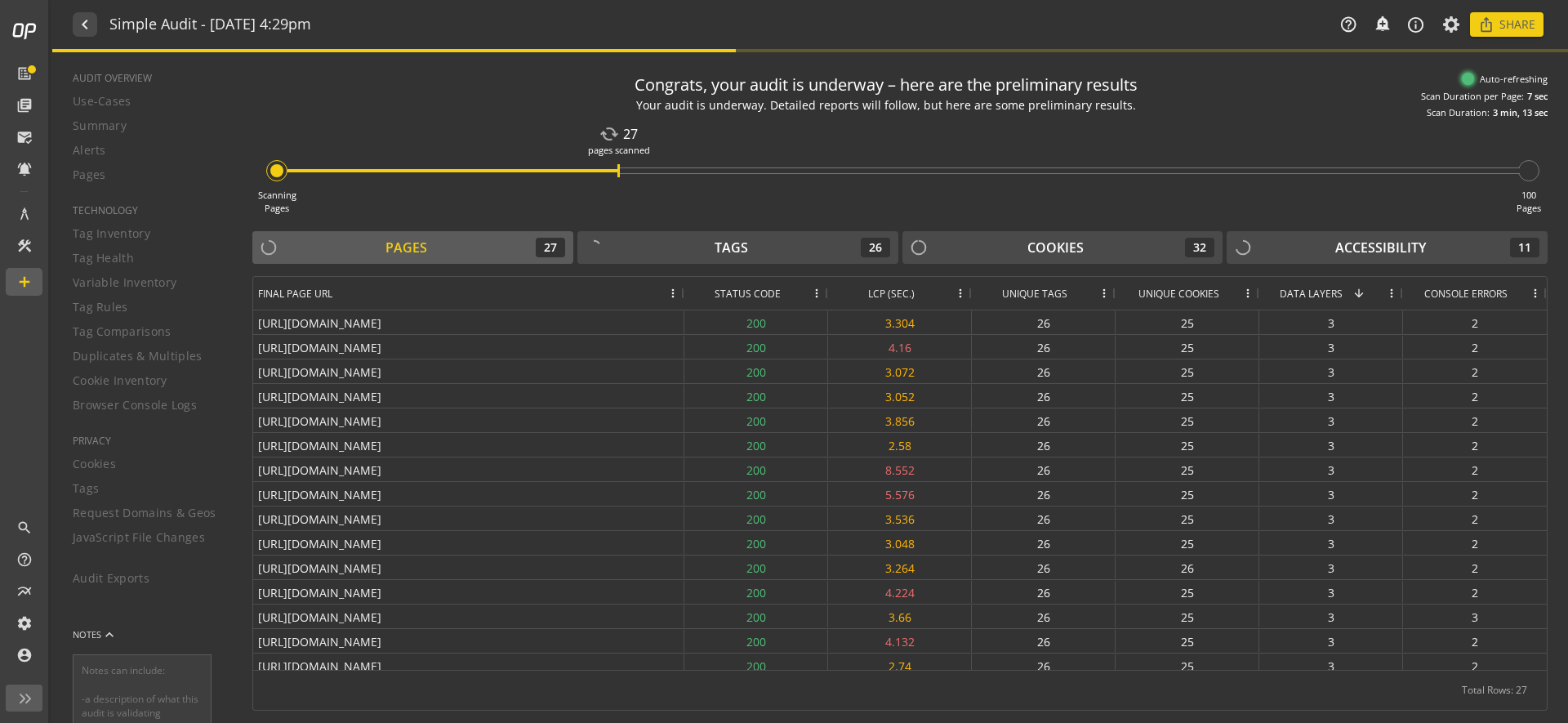 click on "Console Errors" 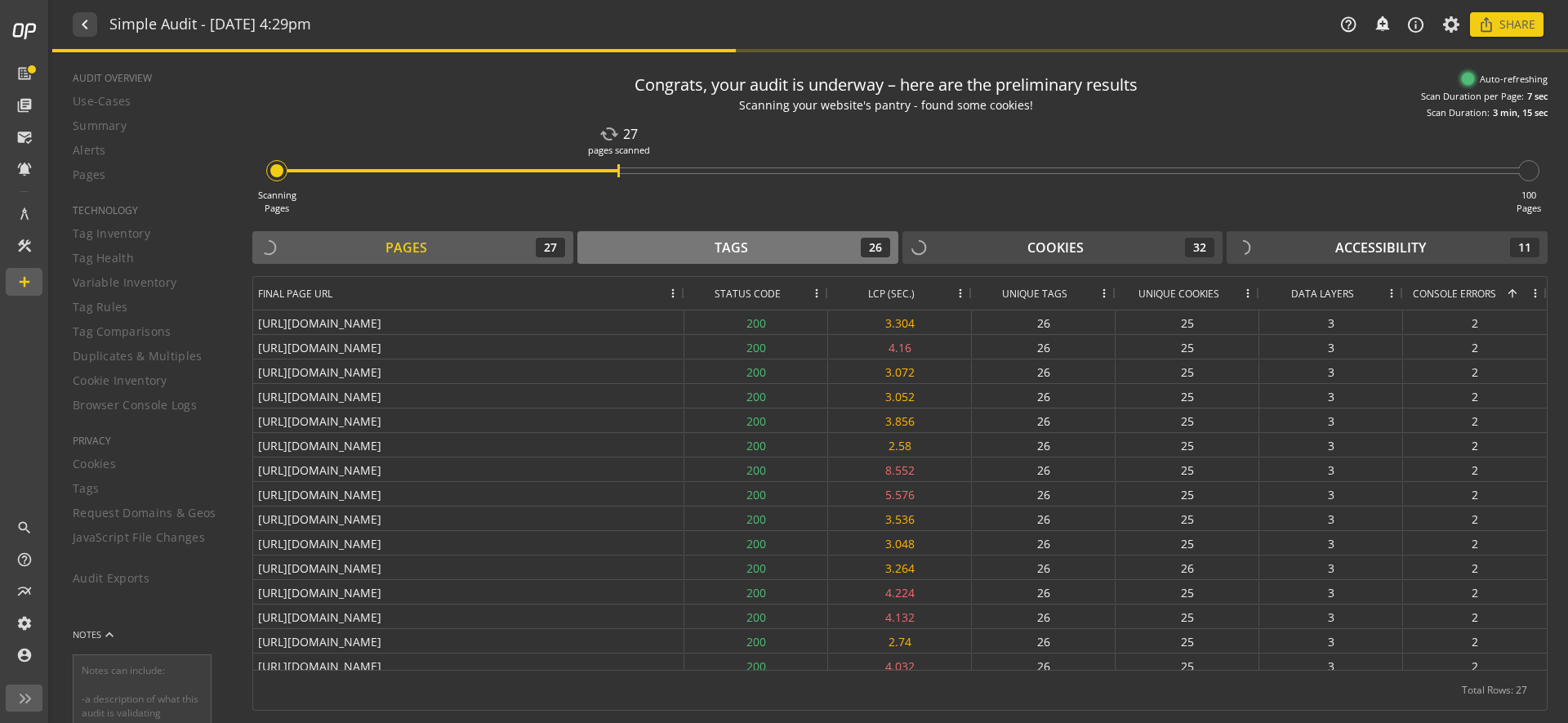 click on "Tags  26" 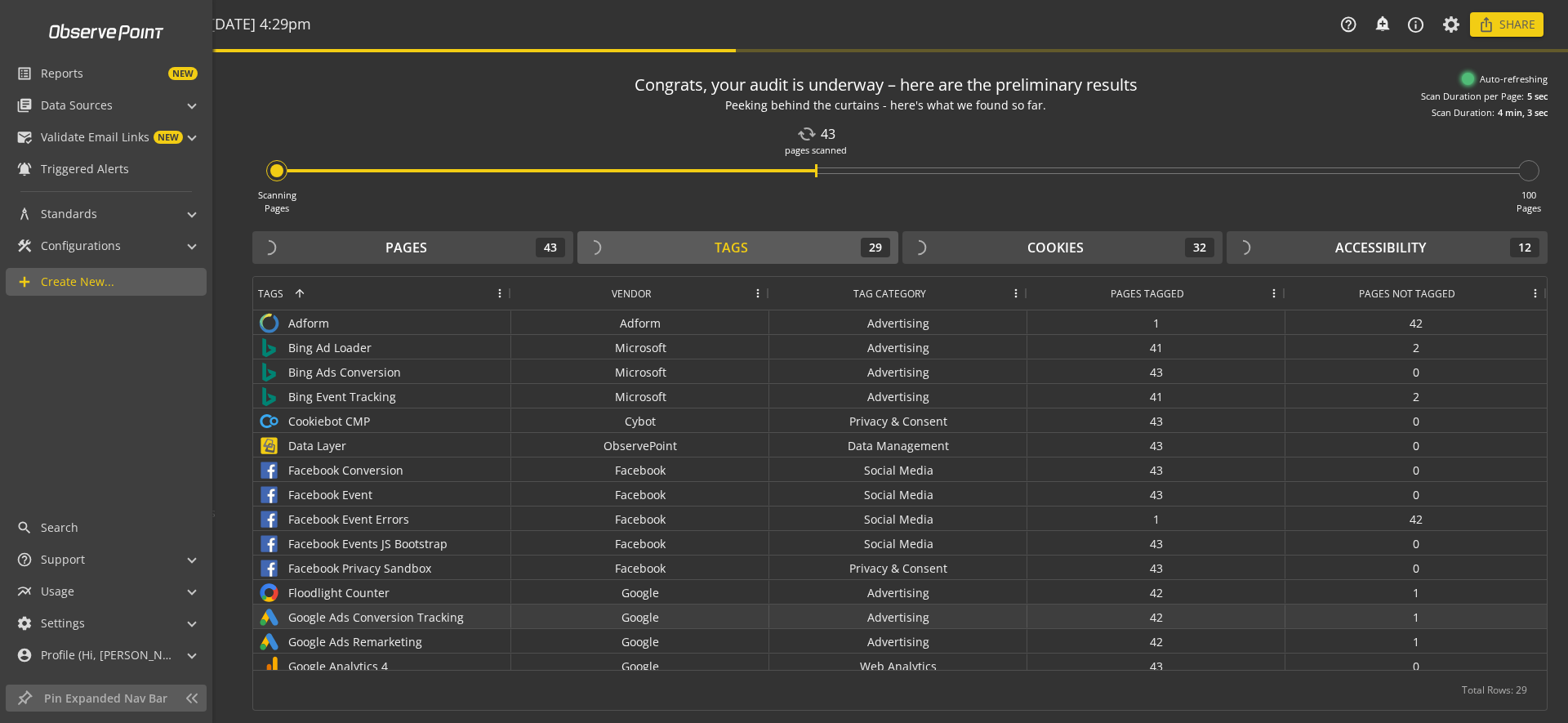 click on "Google Ads Conversion Tracking" 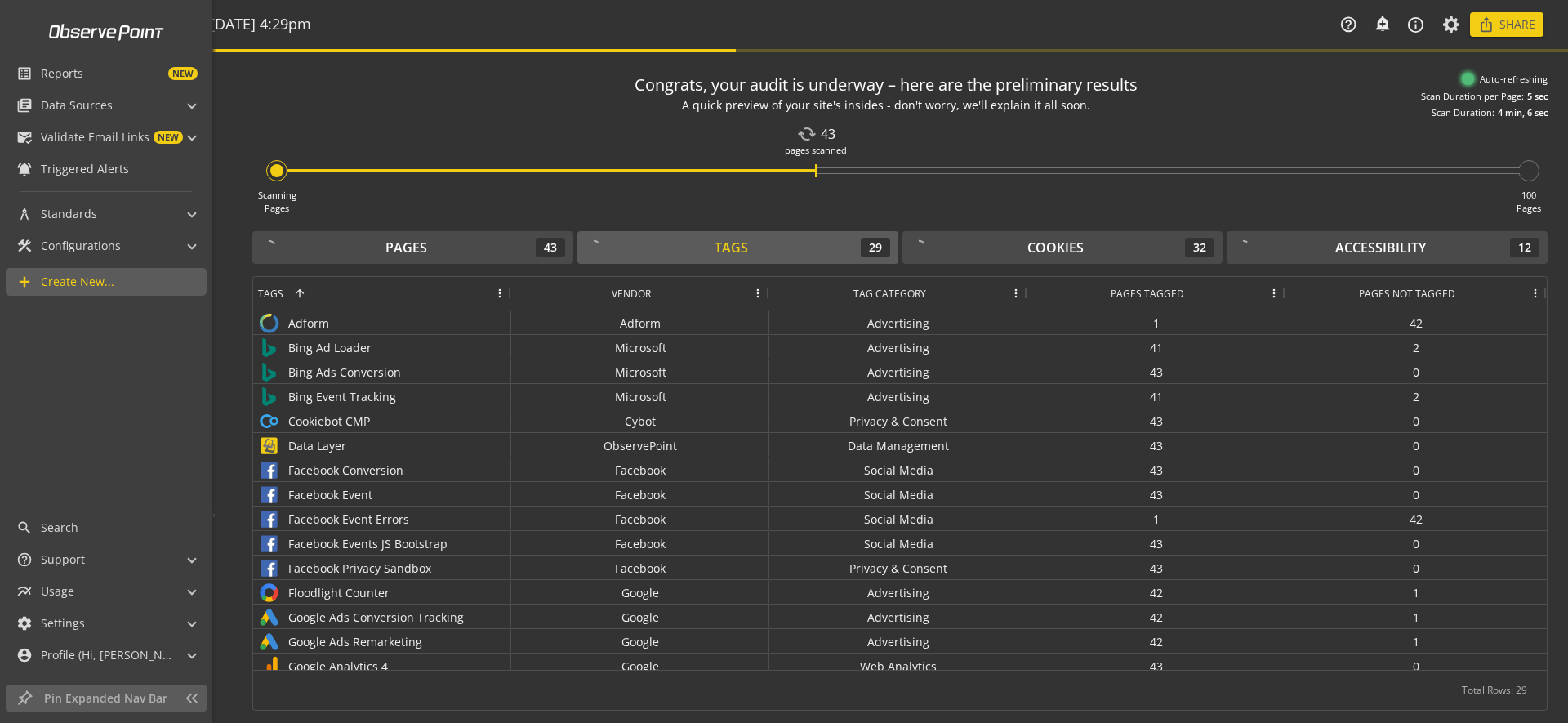 click on "Tags  29" 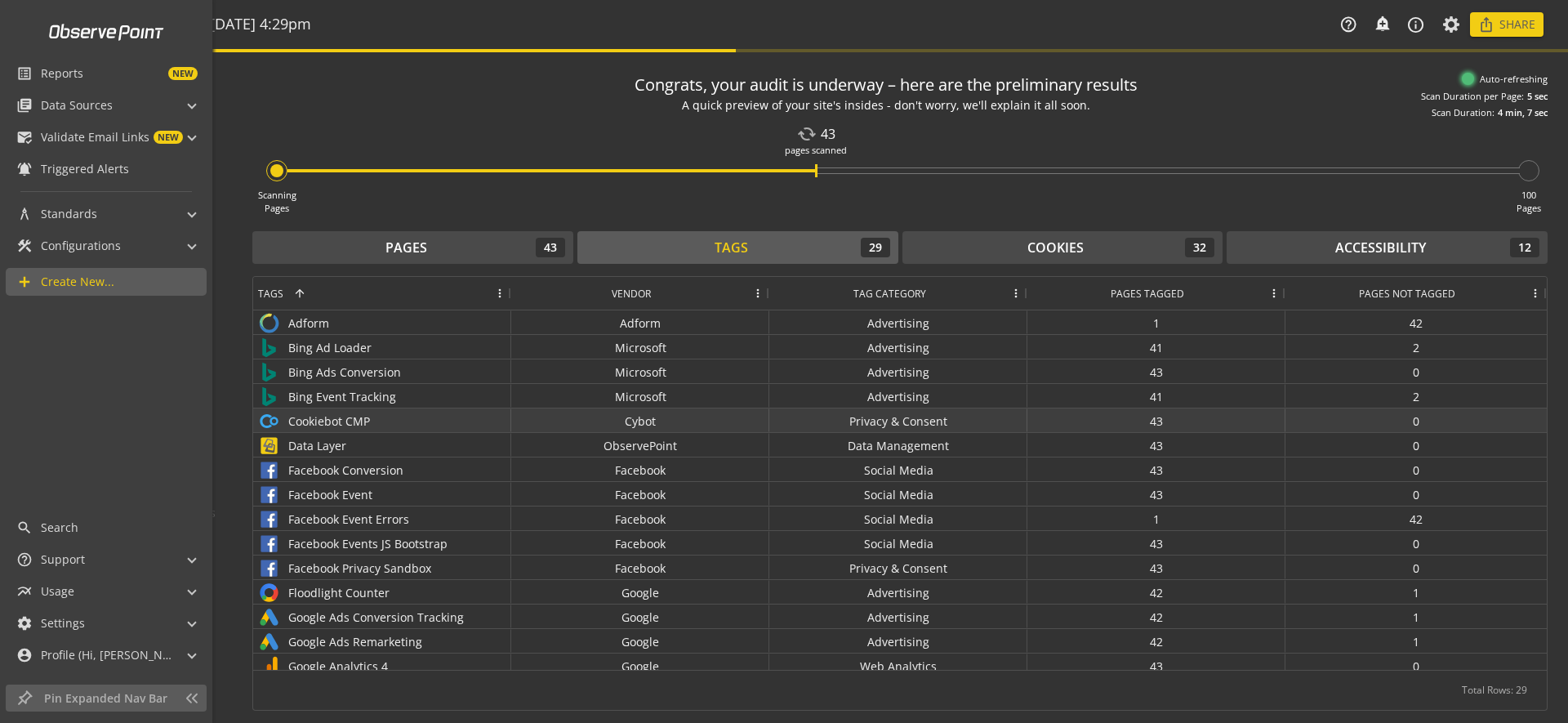 click on "Cookiebot CMP" 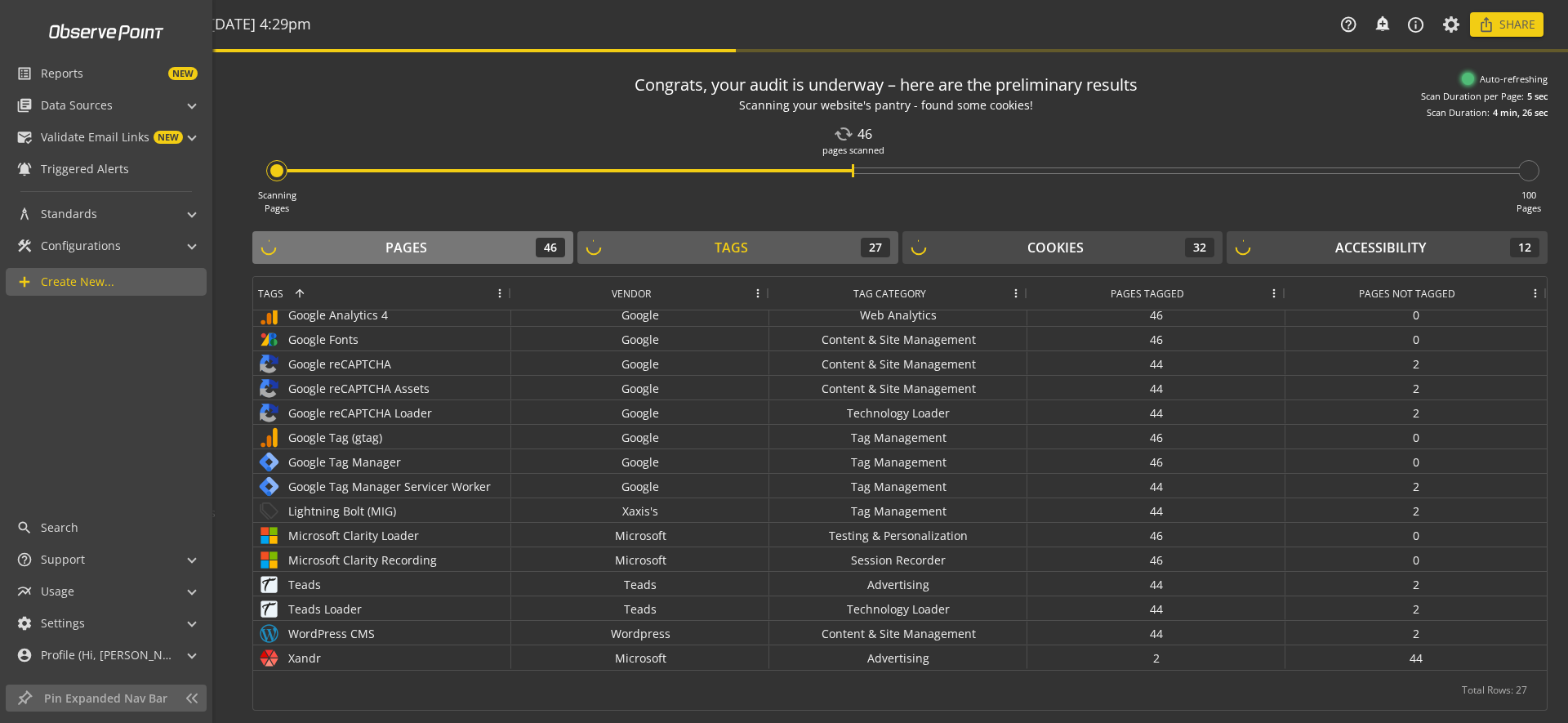 click on "Pages  46" 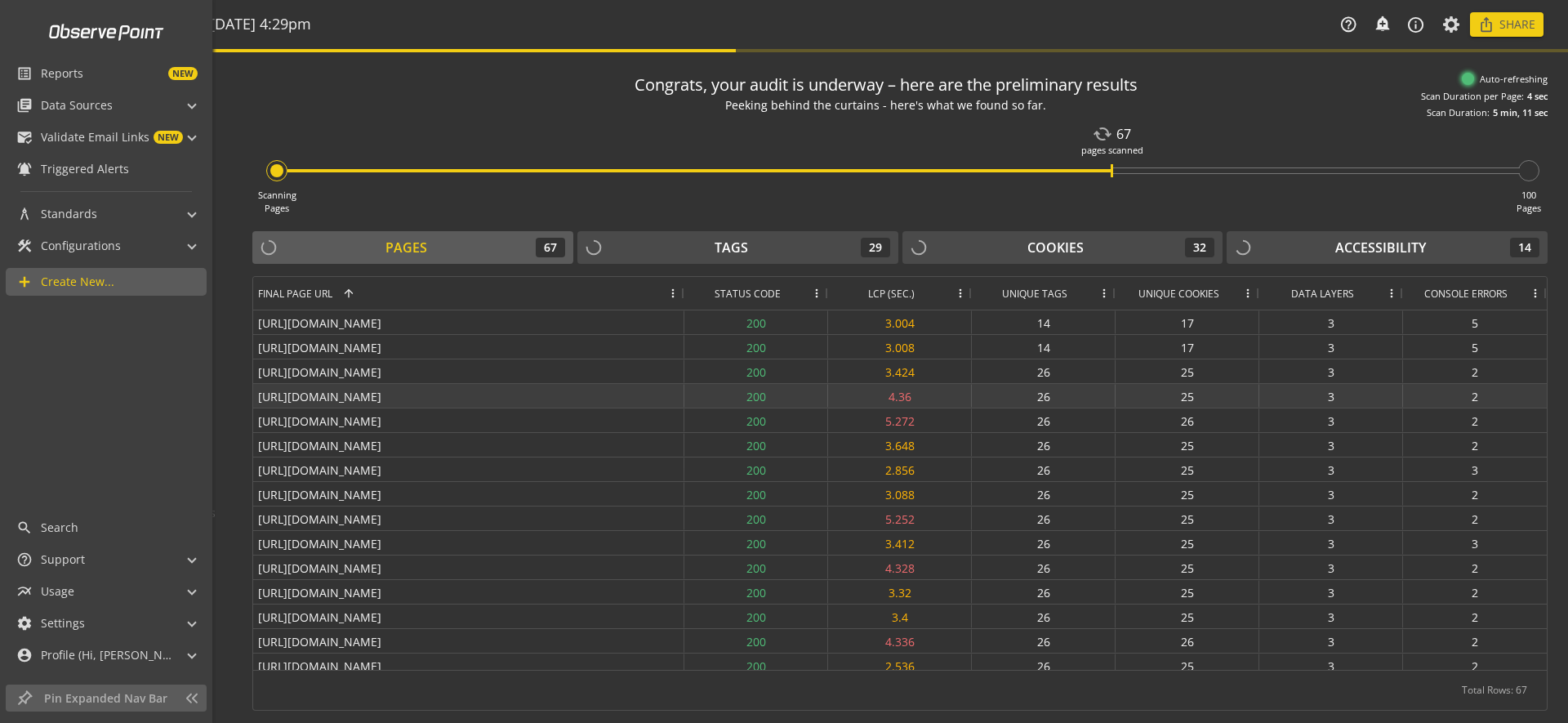 scroll, scrollTop: 408, scrollLeft: 0, axis: vertical 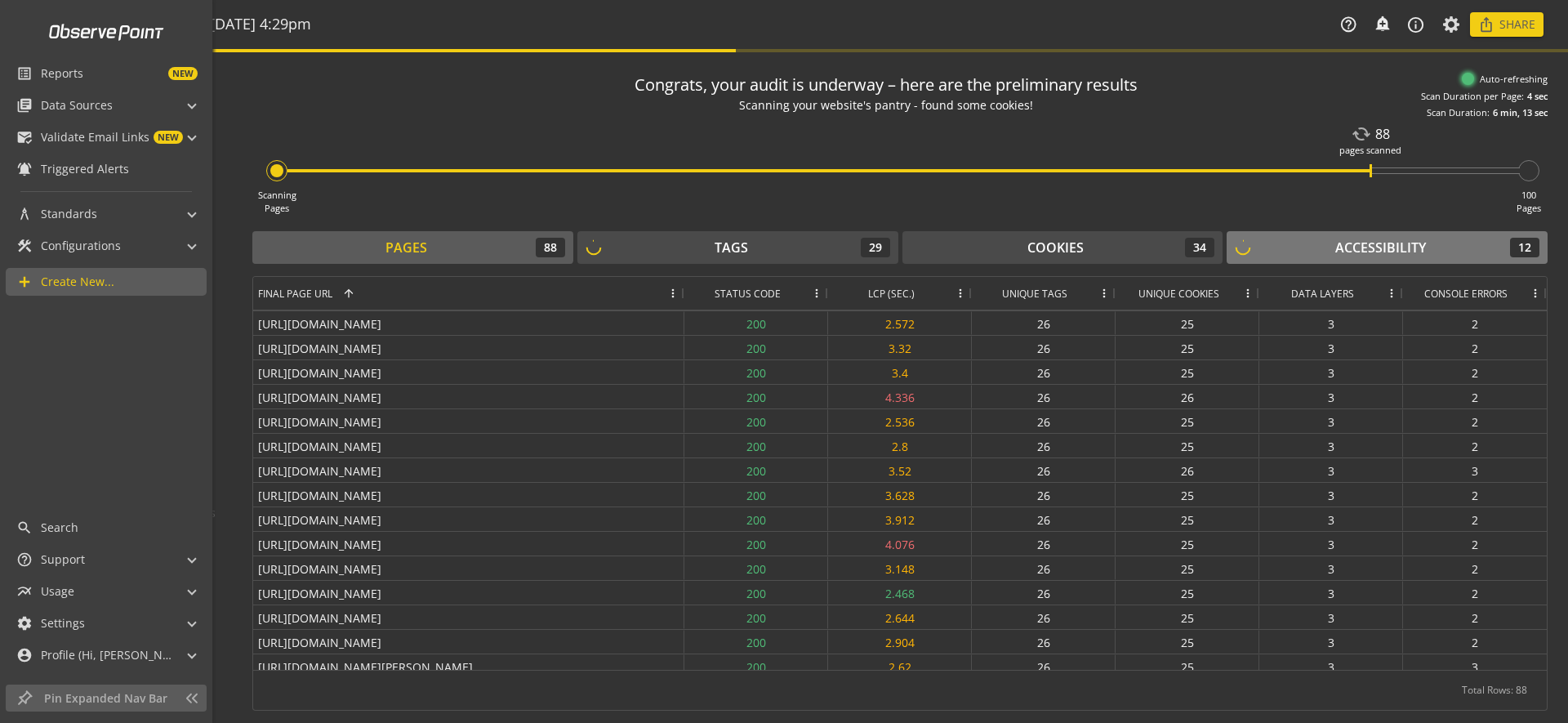 click on "Accessibility" 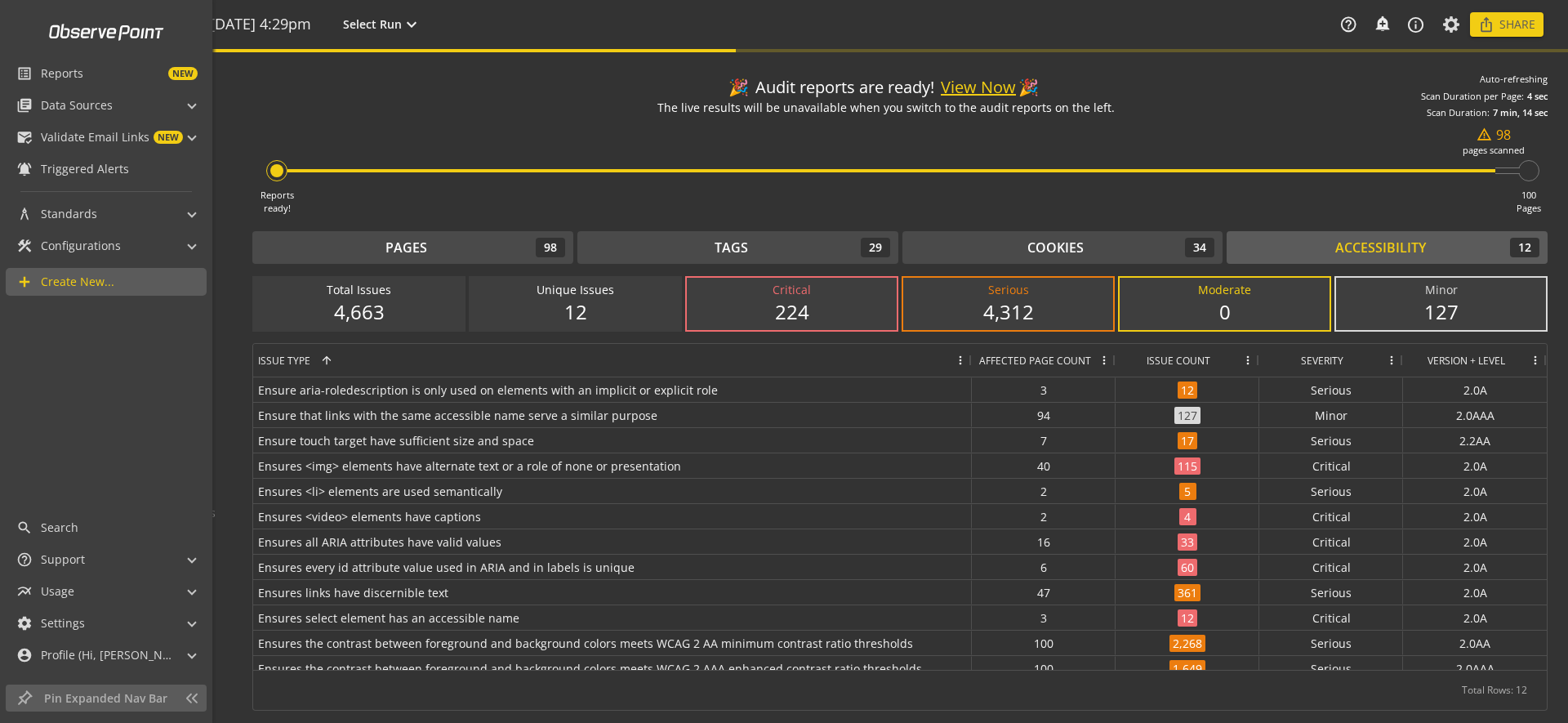 click on "224" 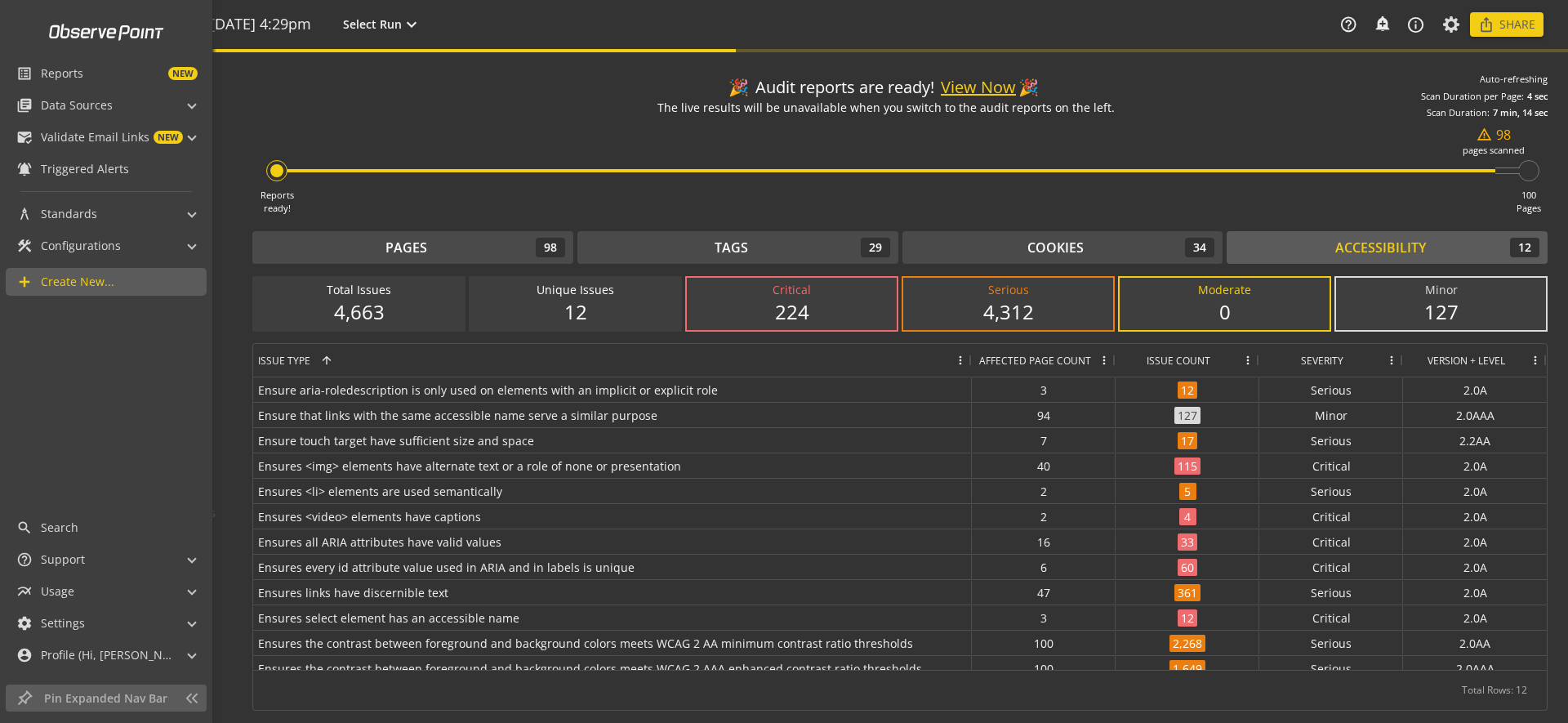 click on "0" 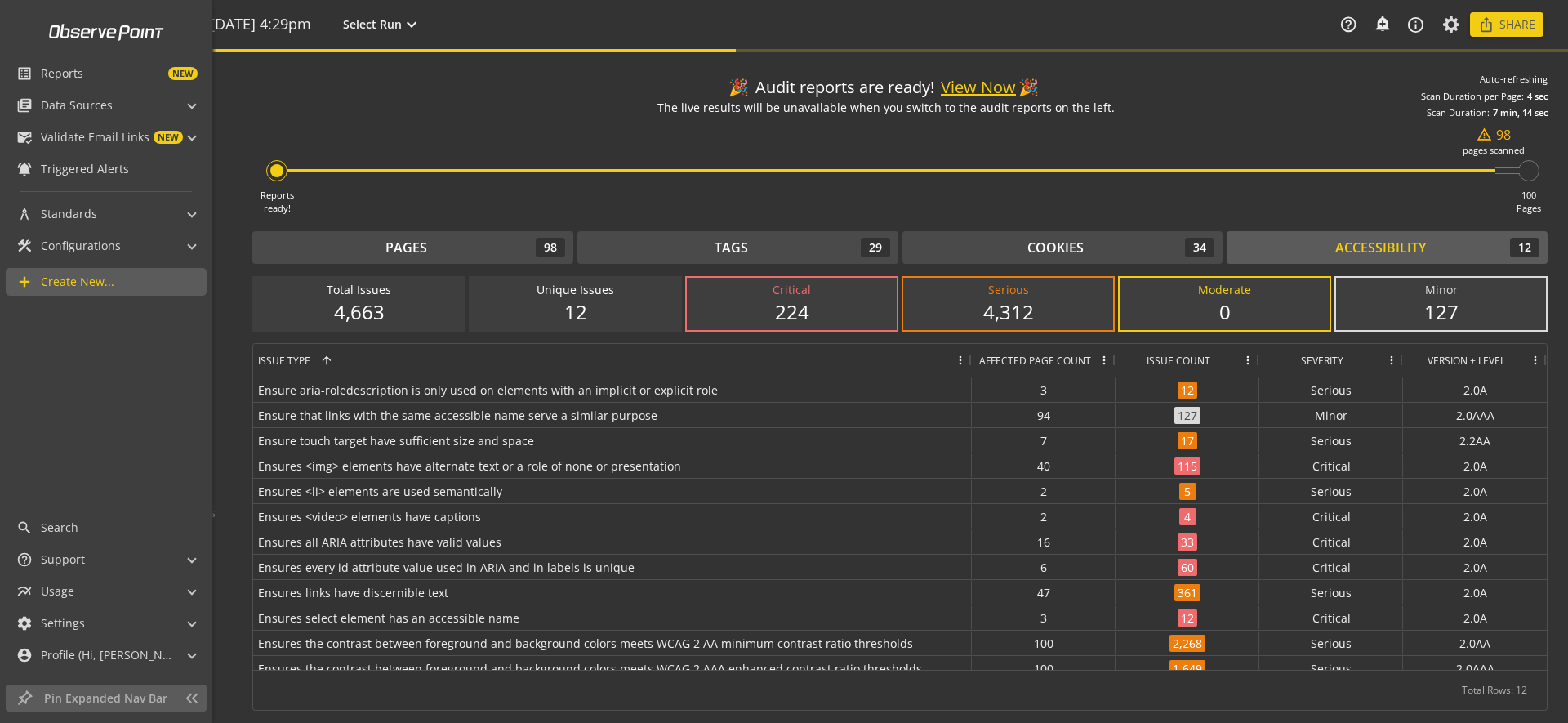 click on "127" 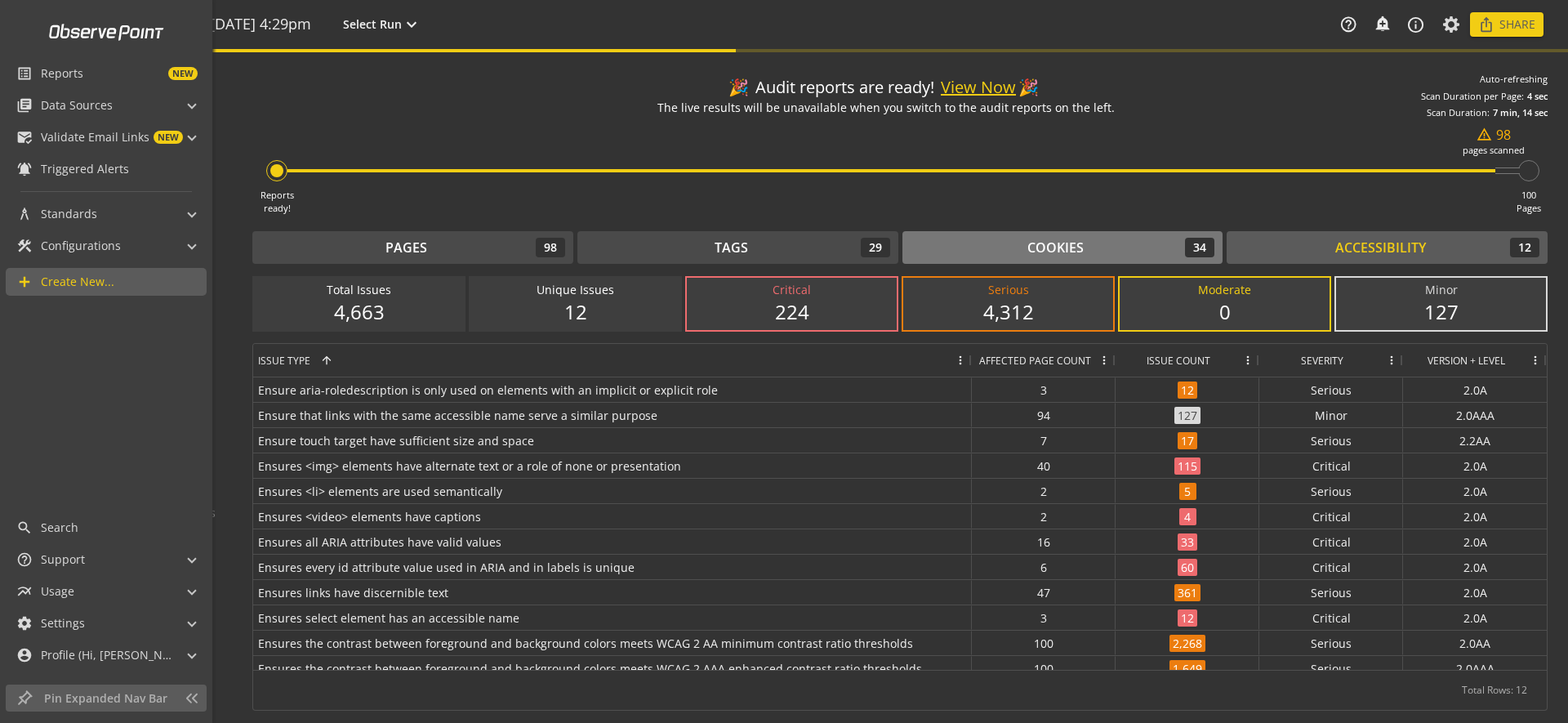 click on "34" 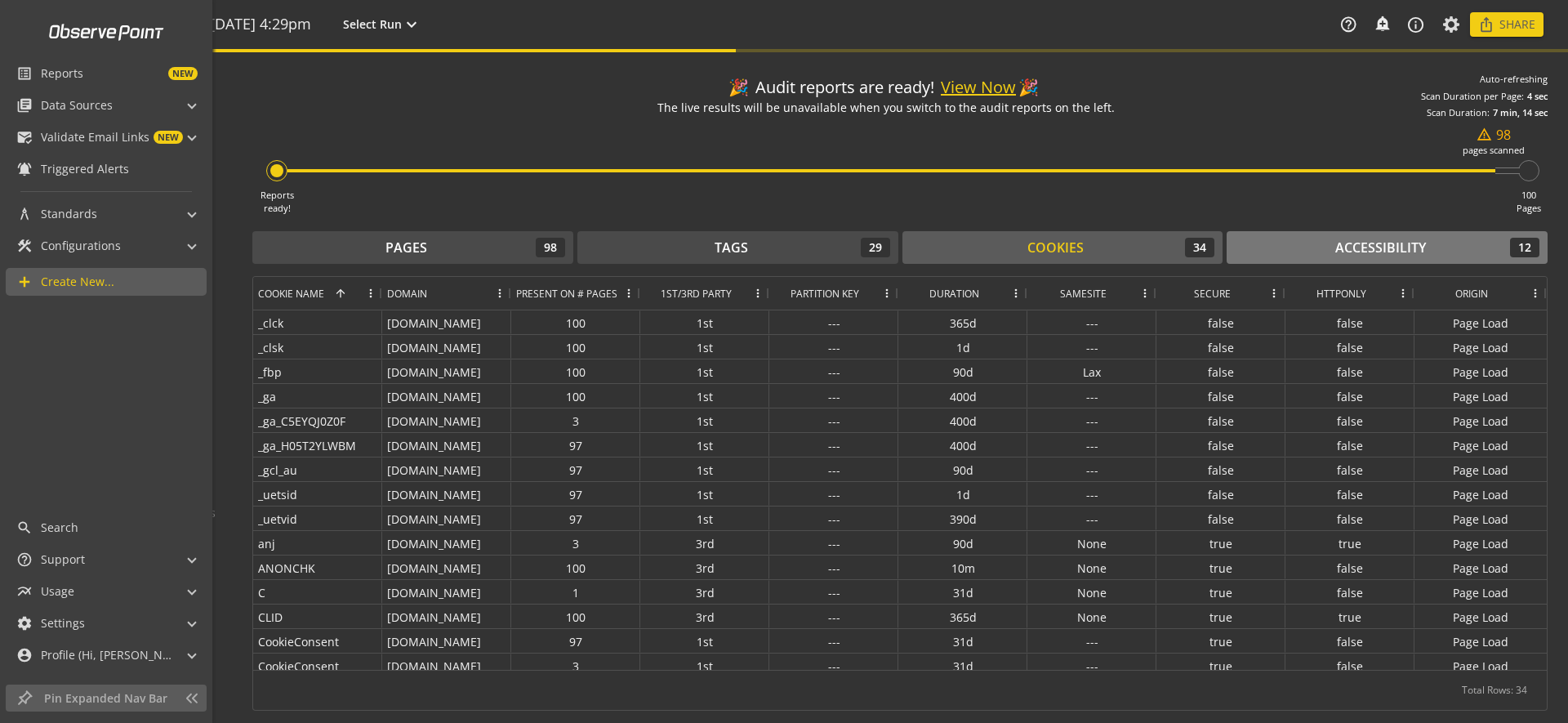 click on "Accessibility  12" 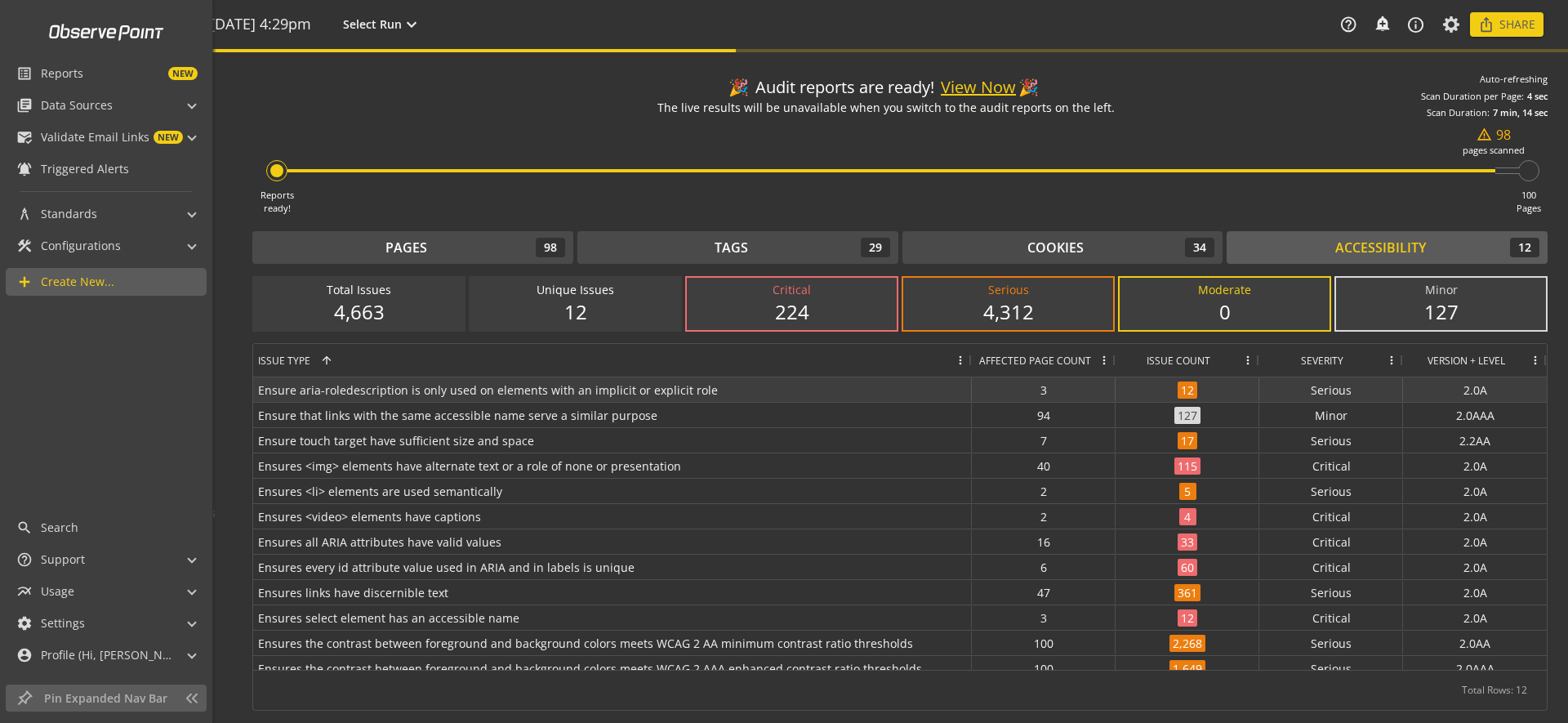 scroll, scrollTop: 11, scrollLeft: 0, axis: vertical 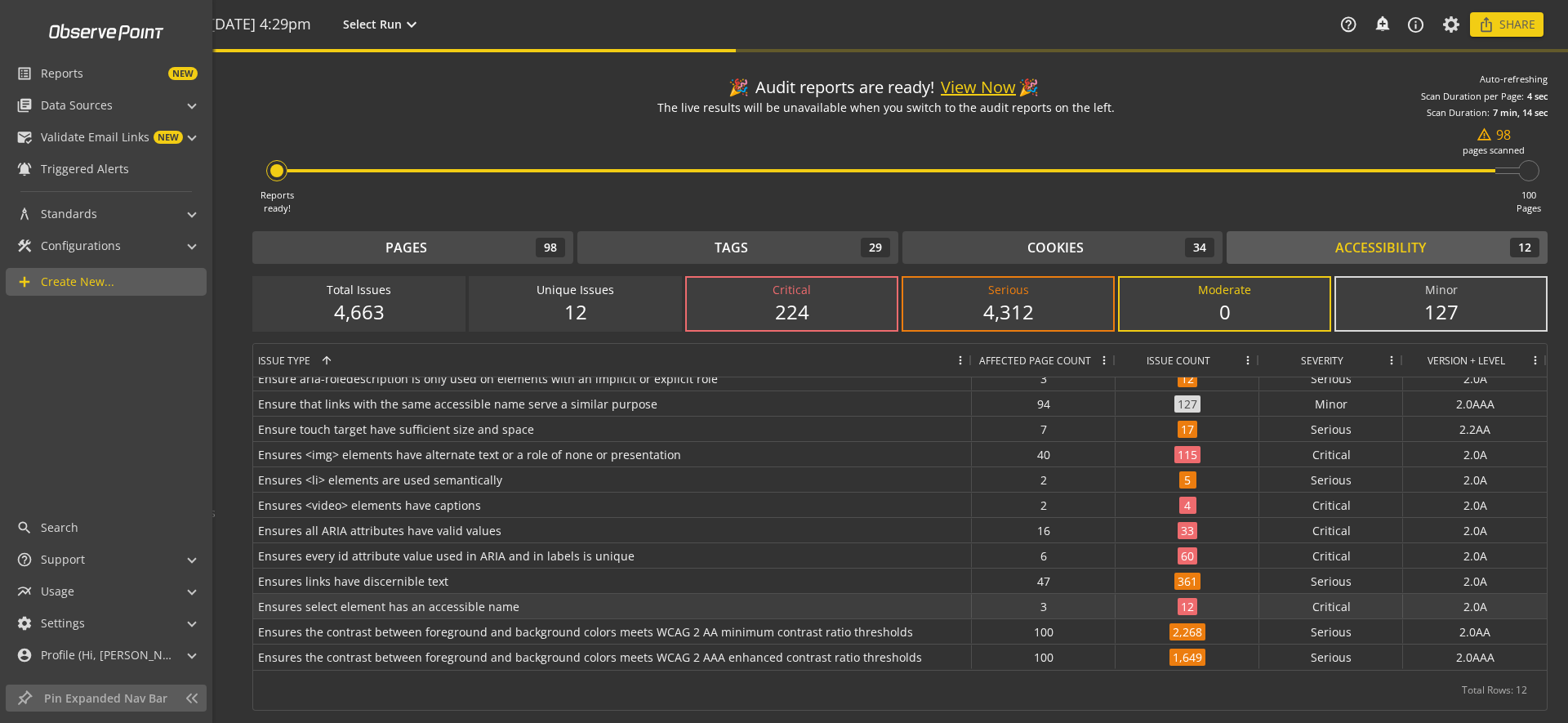 click on "12" 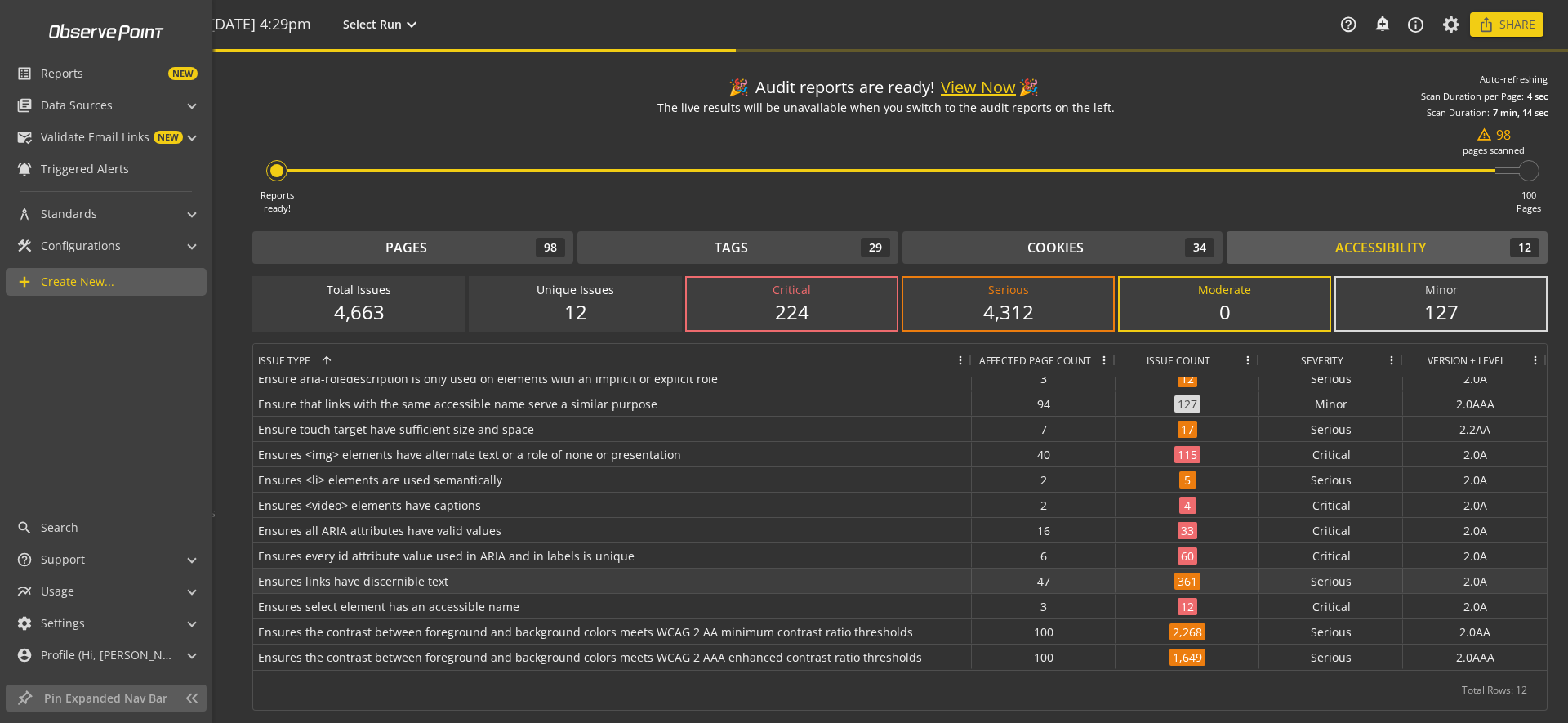 click on "Ensures links have discernible text" 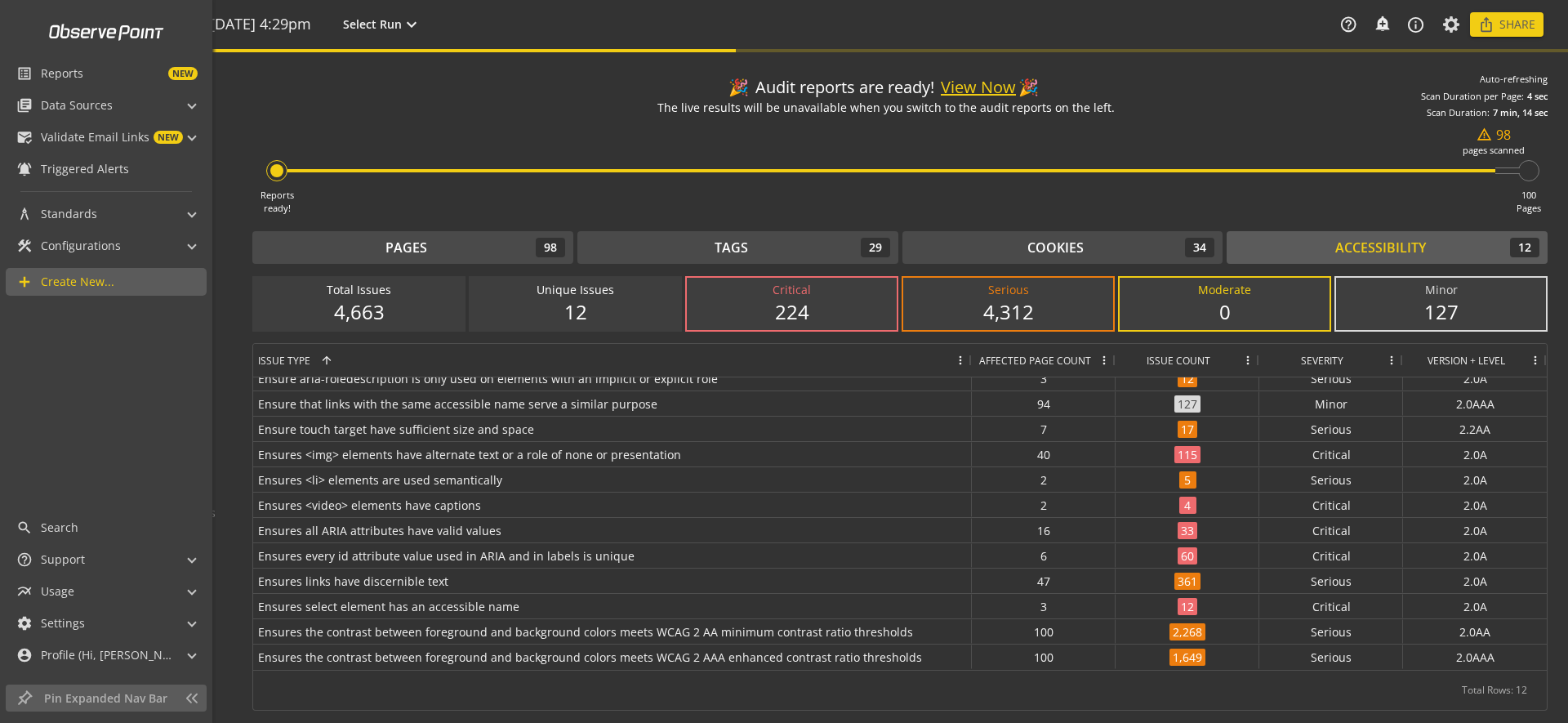 click on "Unique Issues 12" 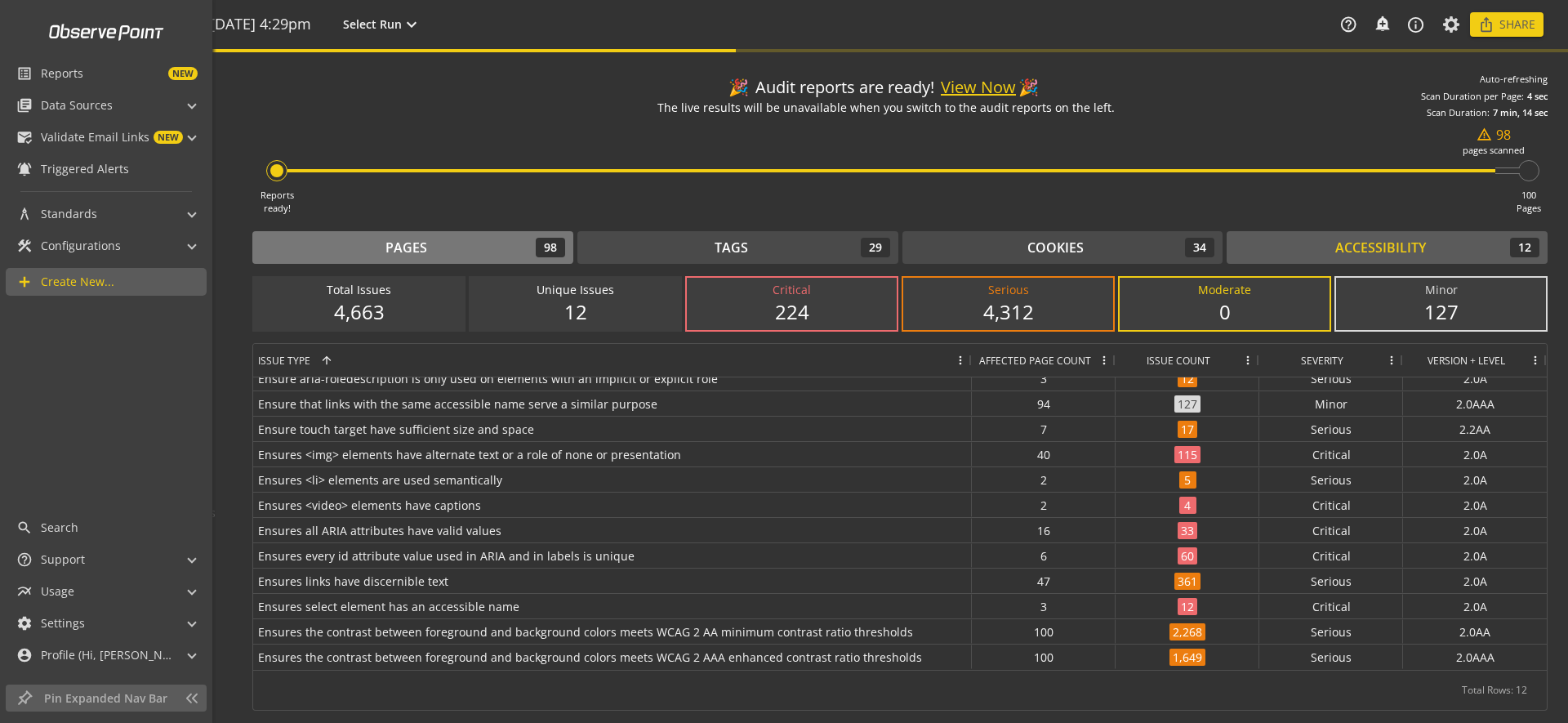 click on "Pages  98" 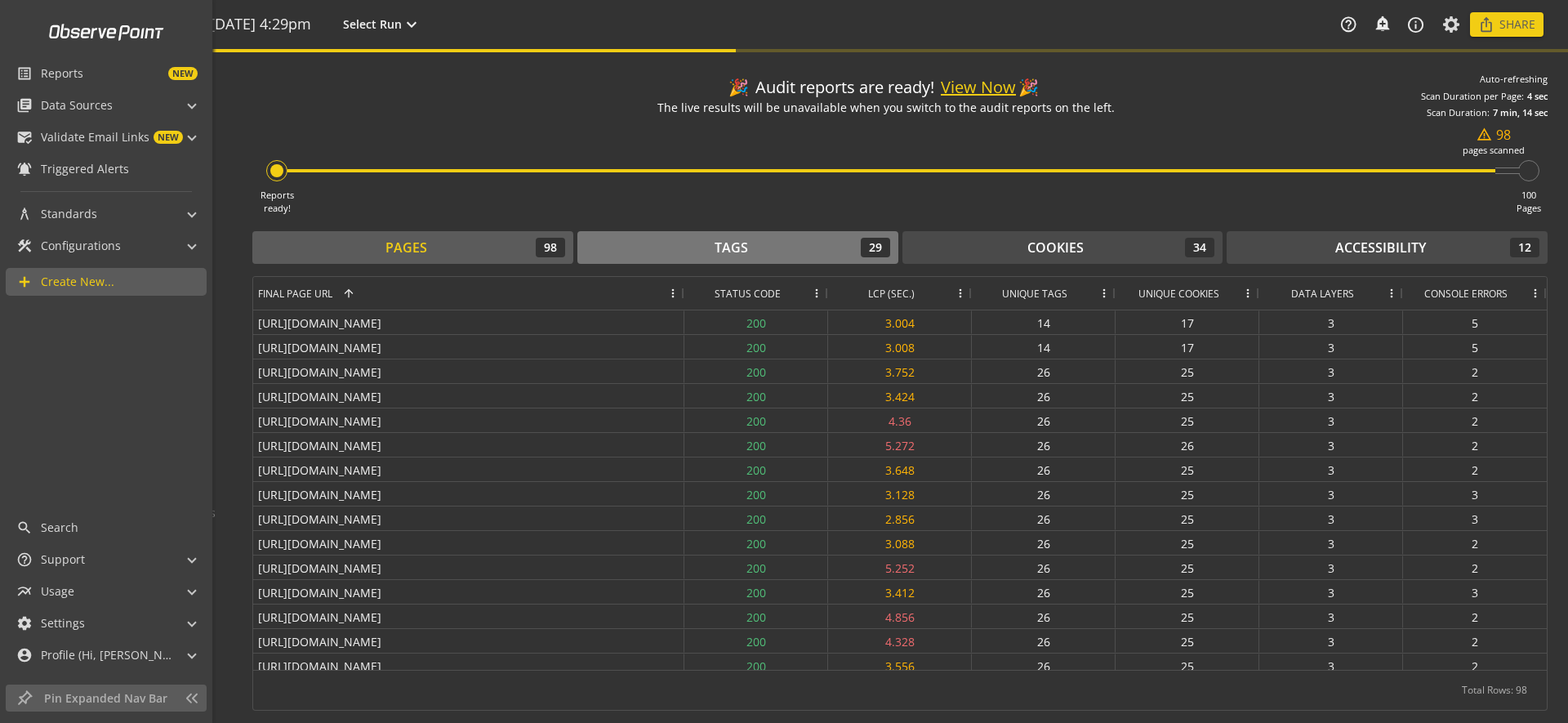 click on "Tags  29" 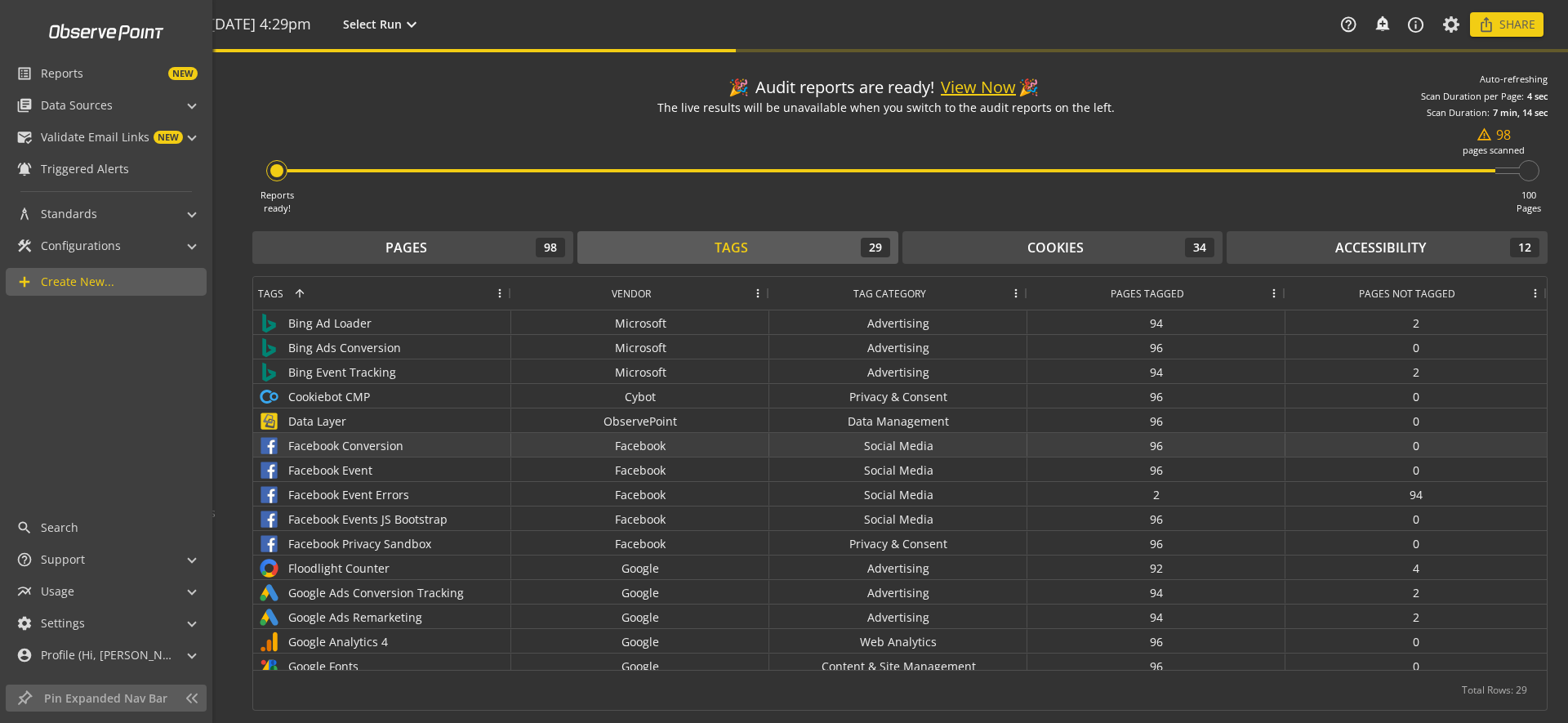 scroll, scrollTop: 351, scrollLeft: 0, axis: vertical 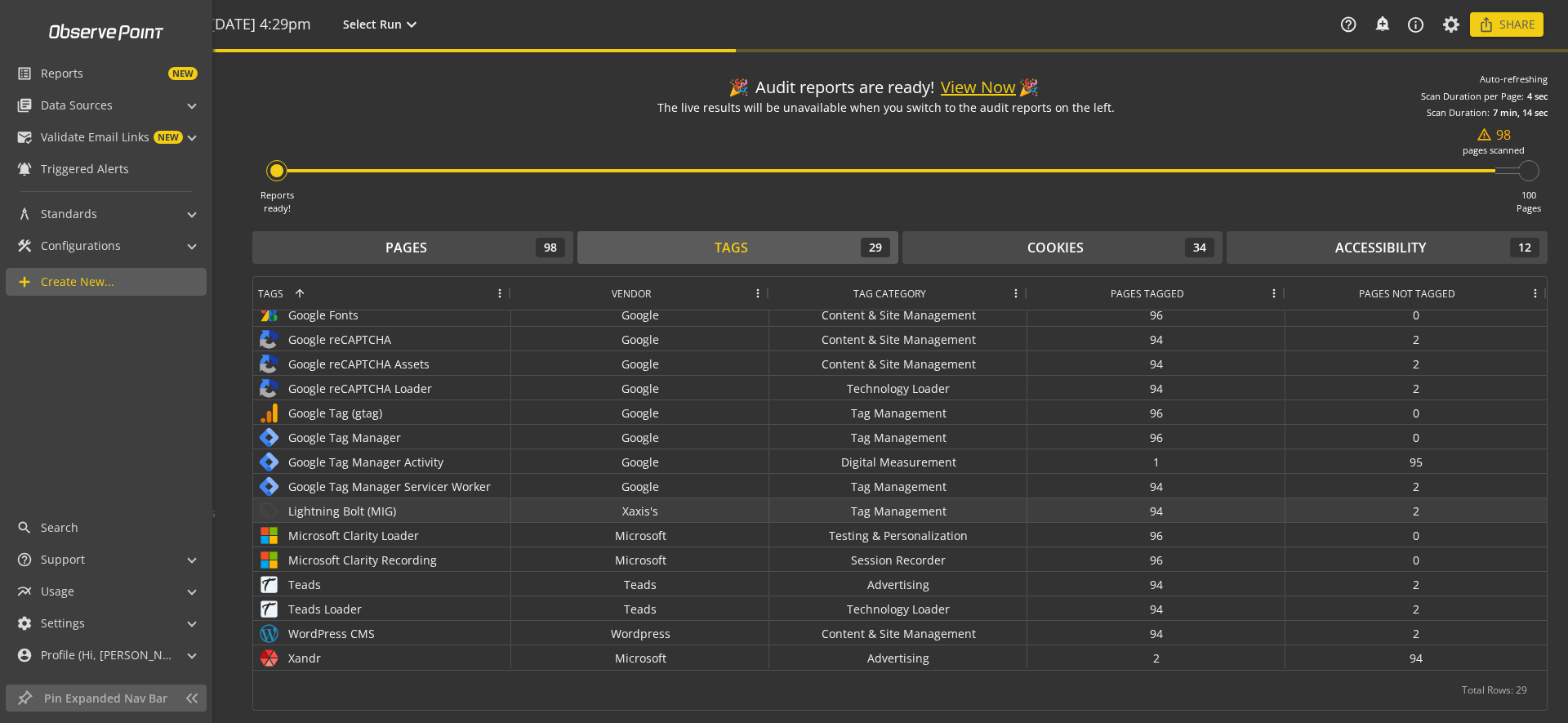 click on "Lightning Bolt (MIG)" 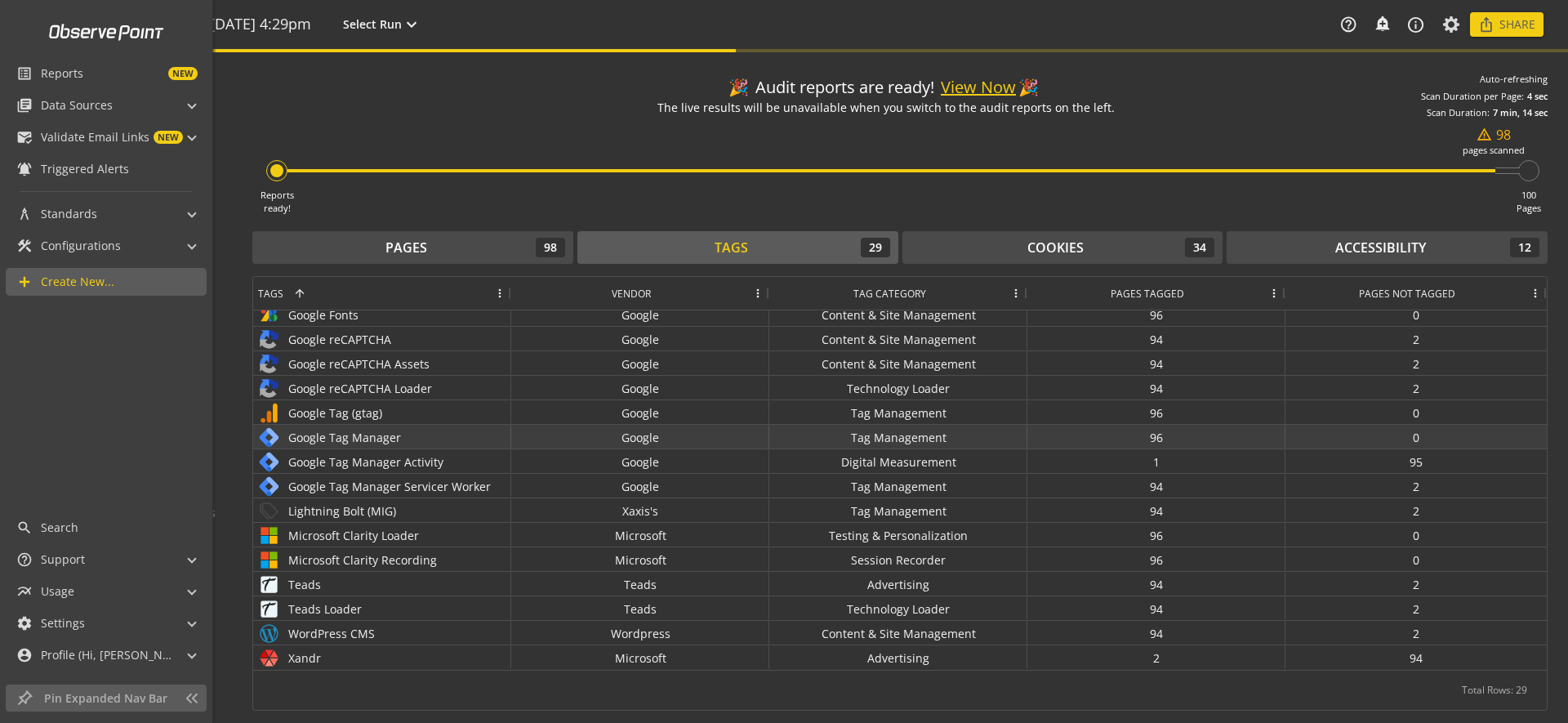 scroll, scrollTop: 0, scrollLeft: 0, axis: both 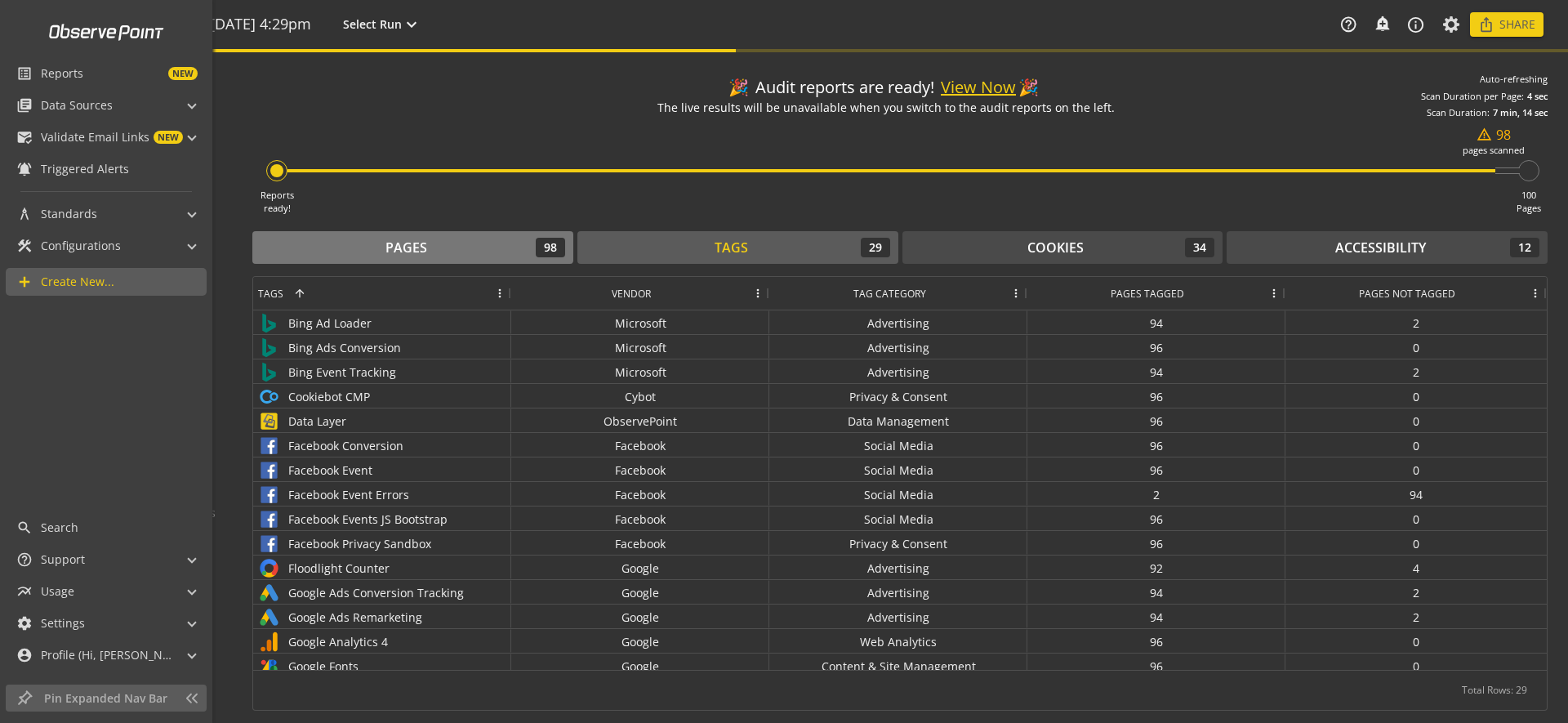 click on "Pages  98" 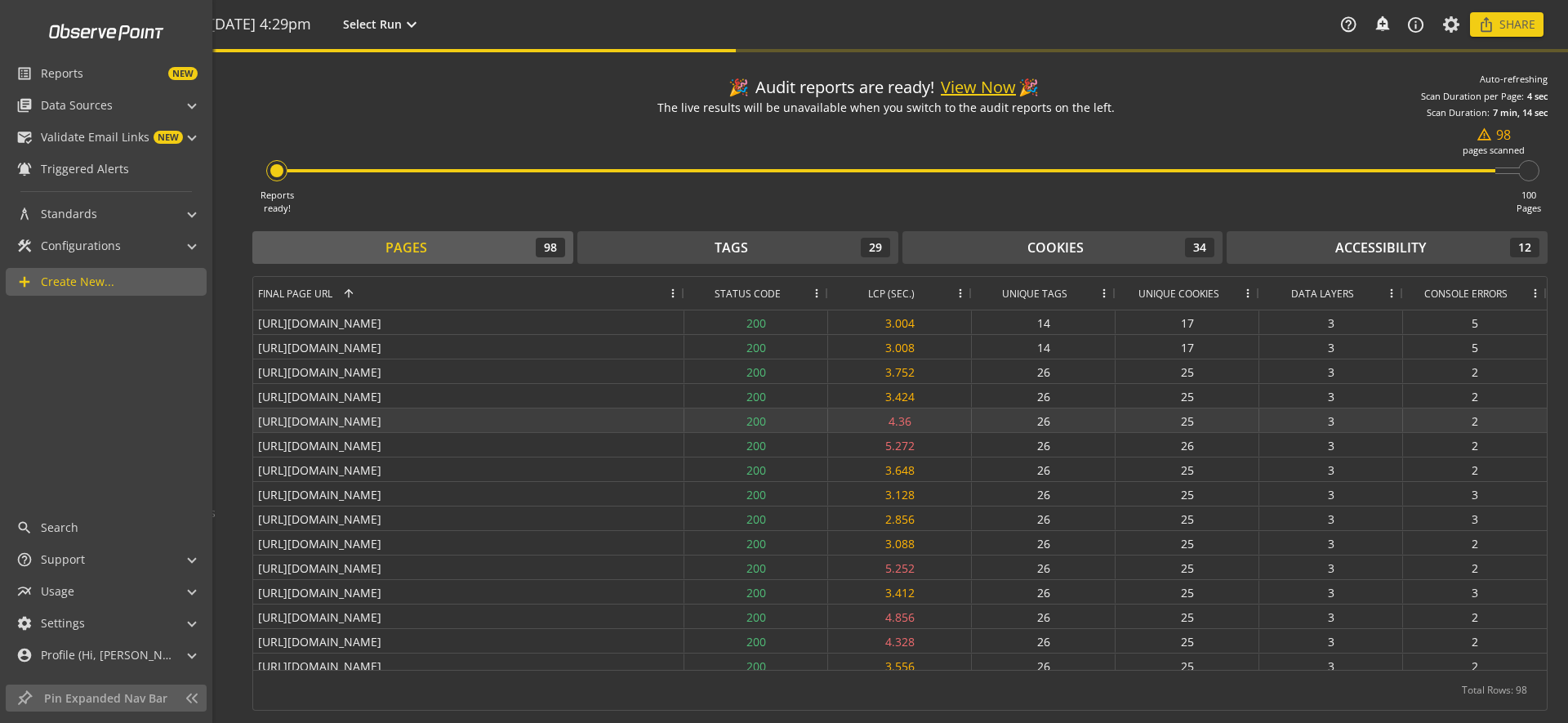 scroll, scrollTop: 501, scrollLeft: 0, axis: vertical 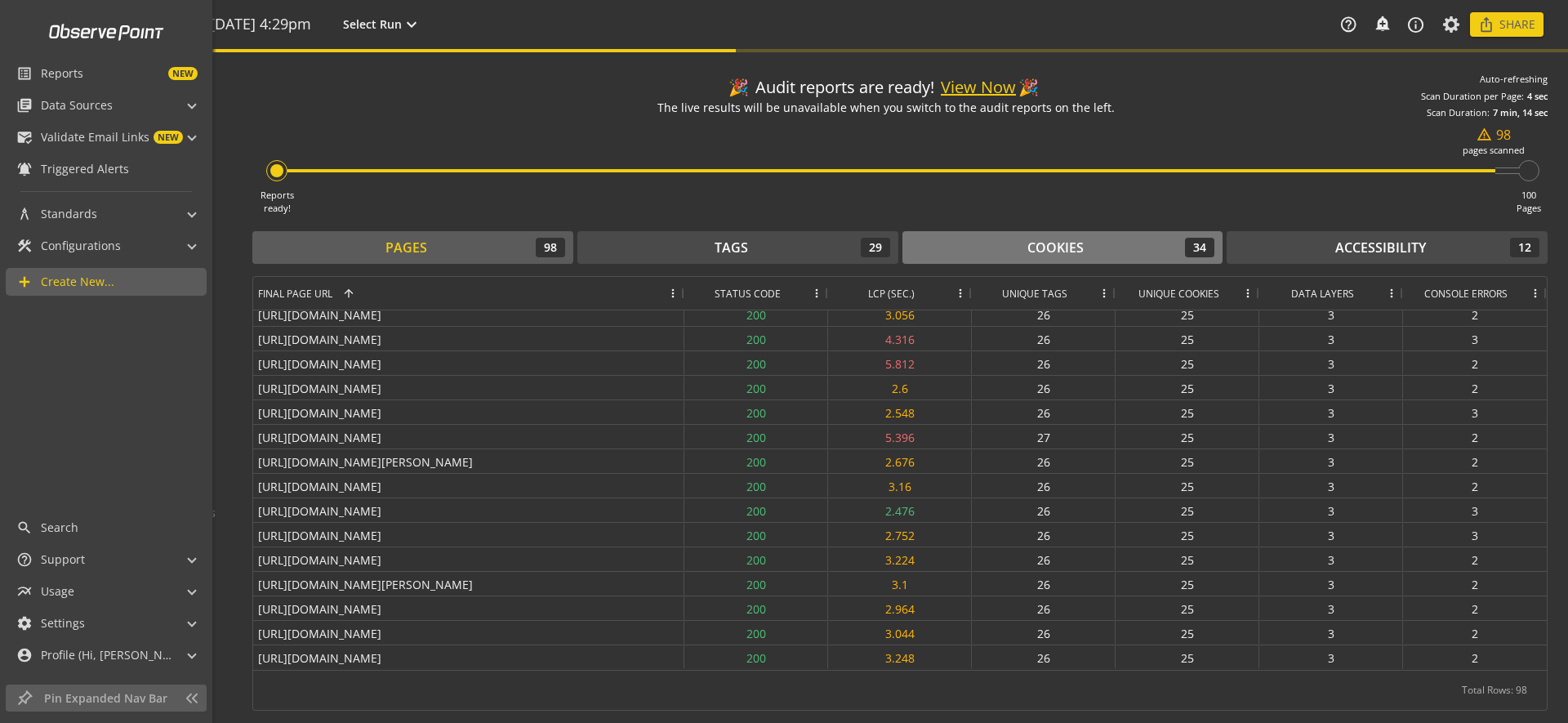 click on "Cookies  34" 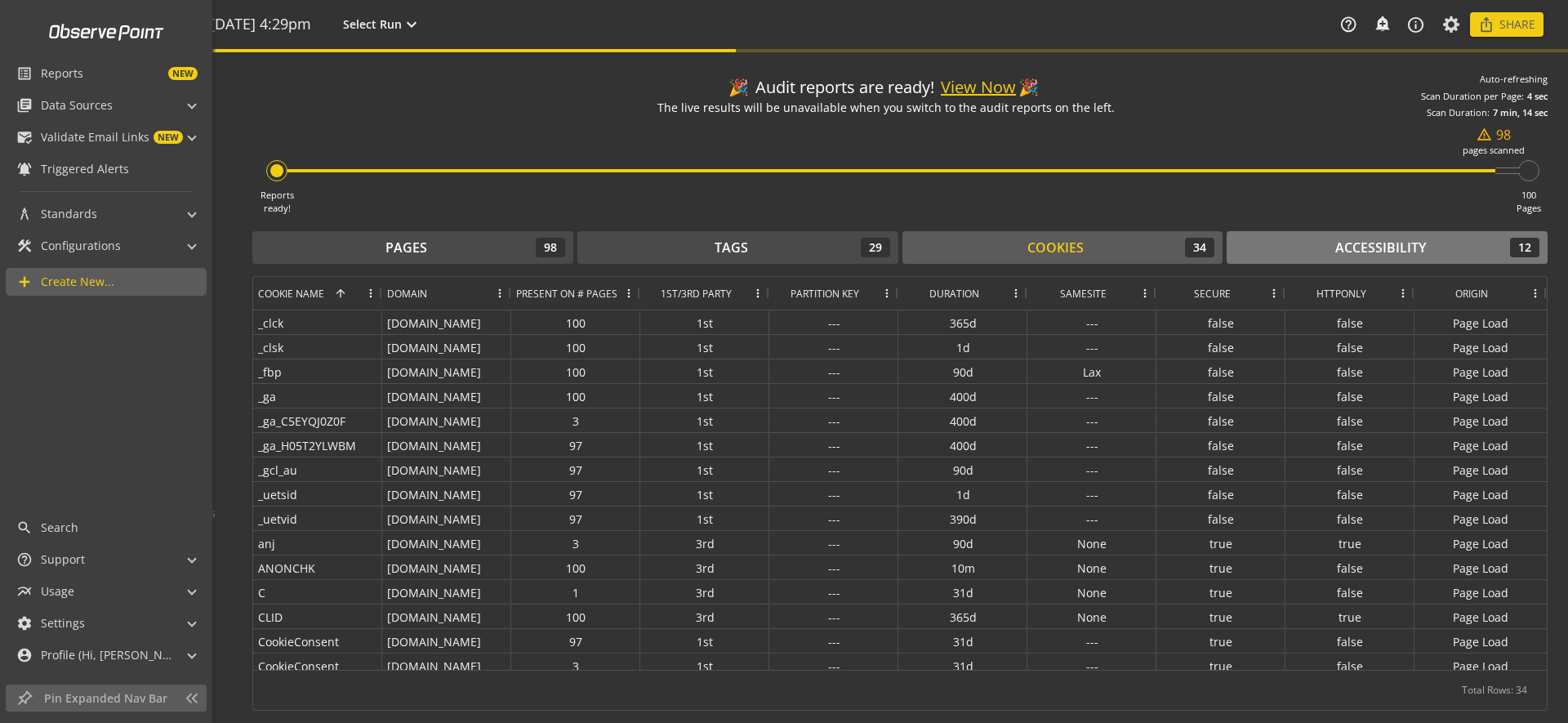 click on "Accessibility  12" 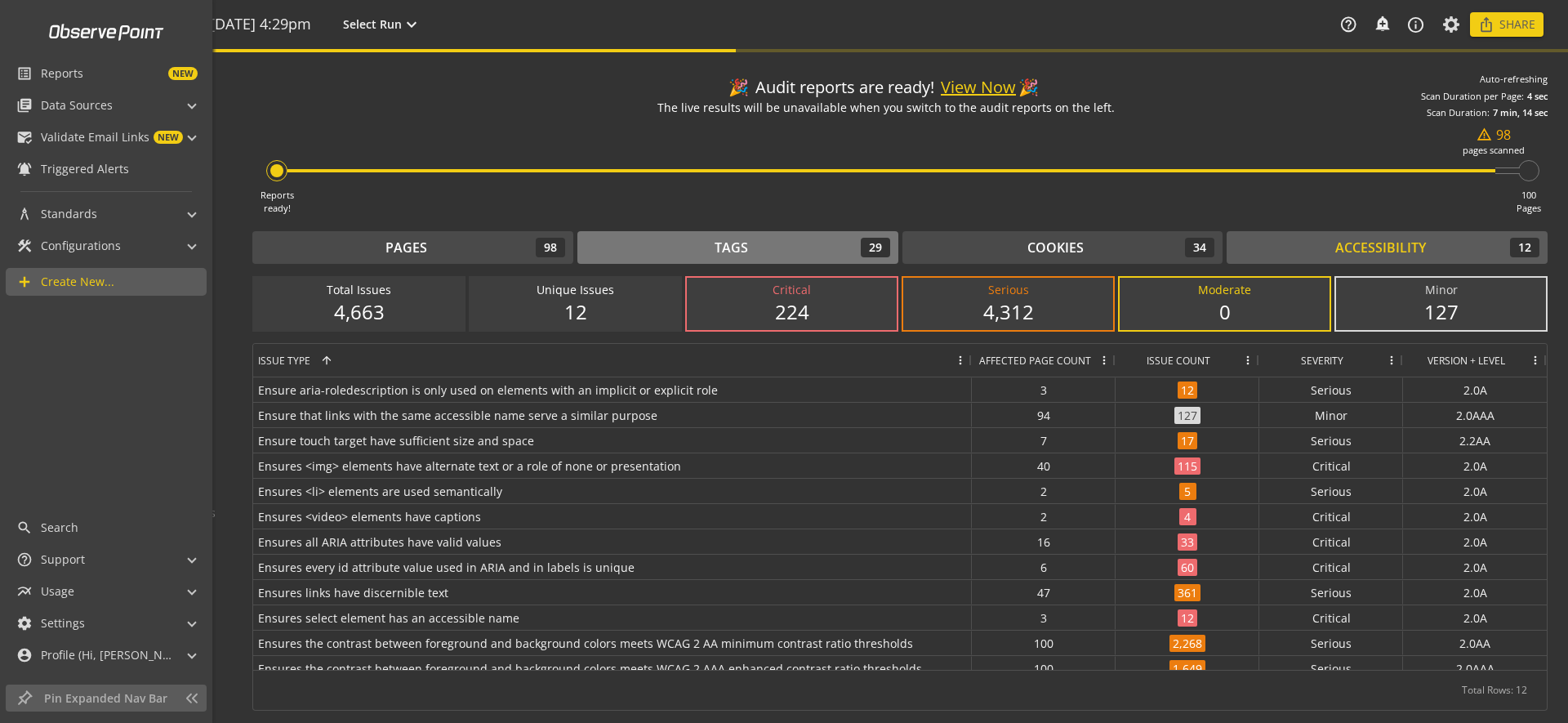 click on "Tags  29" 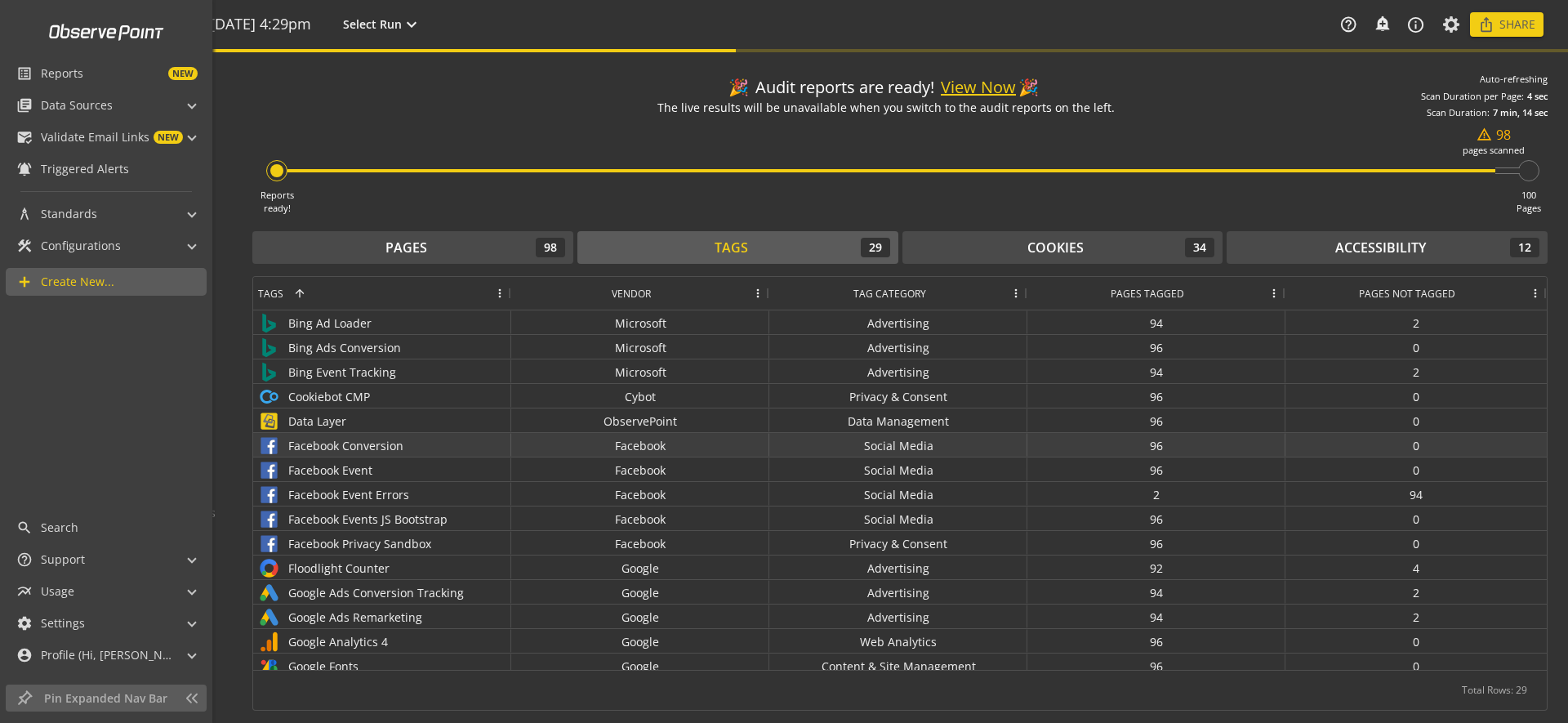 scroll, scrollTop: 351, scrollLeft: 0, axis: vertical 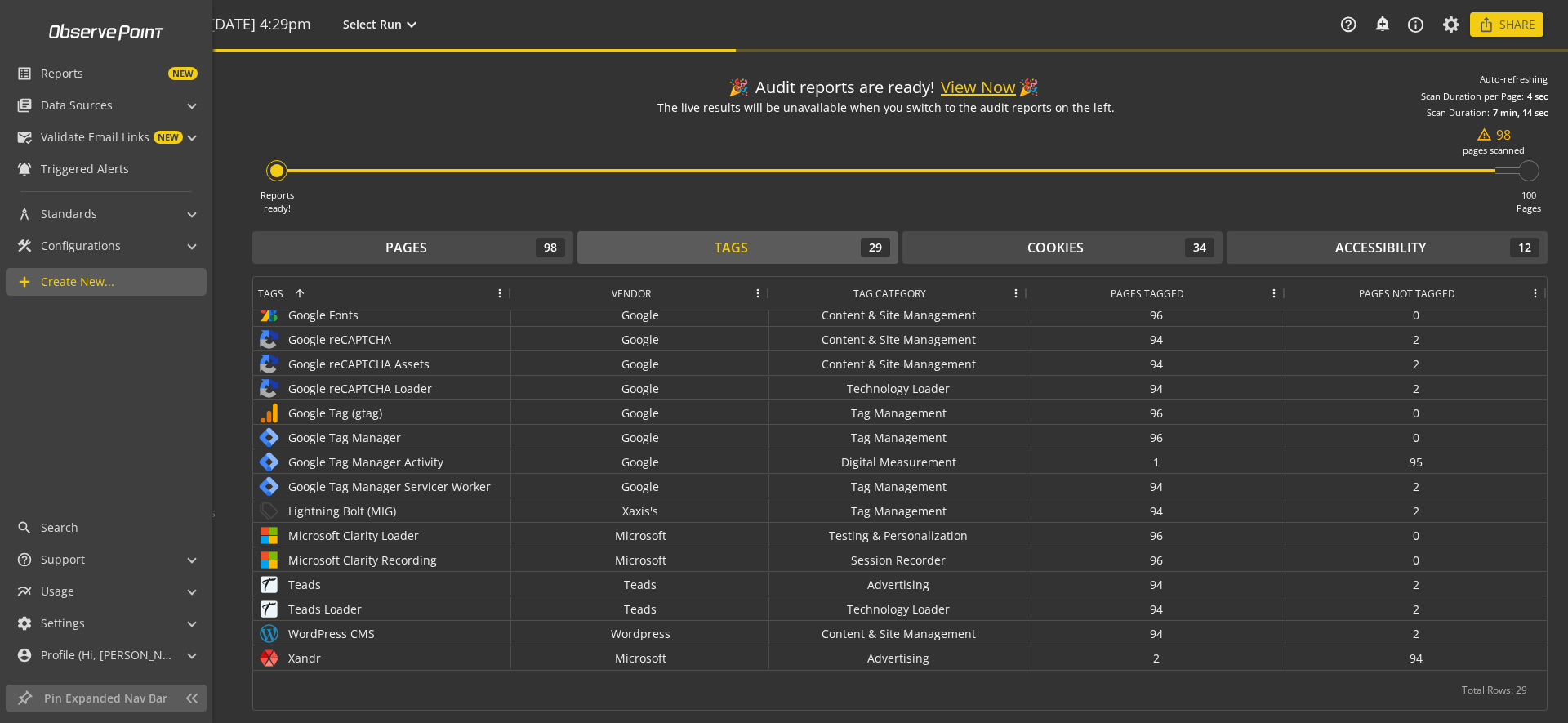 click on "View Now" 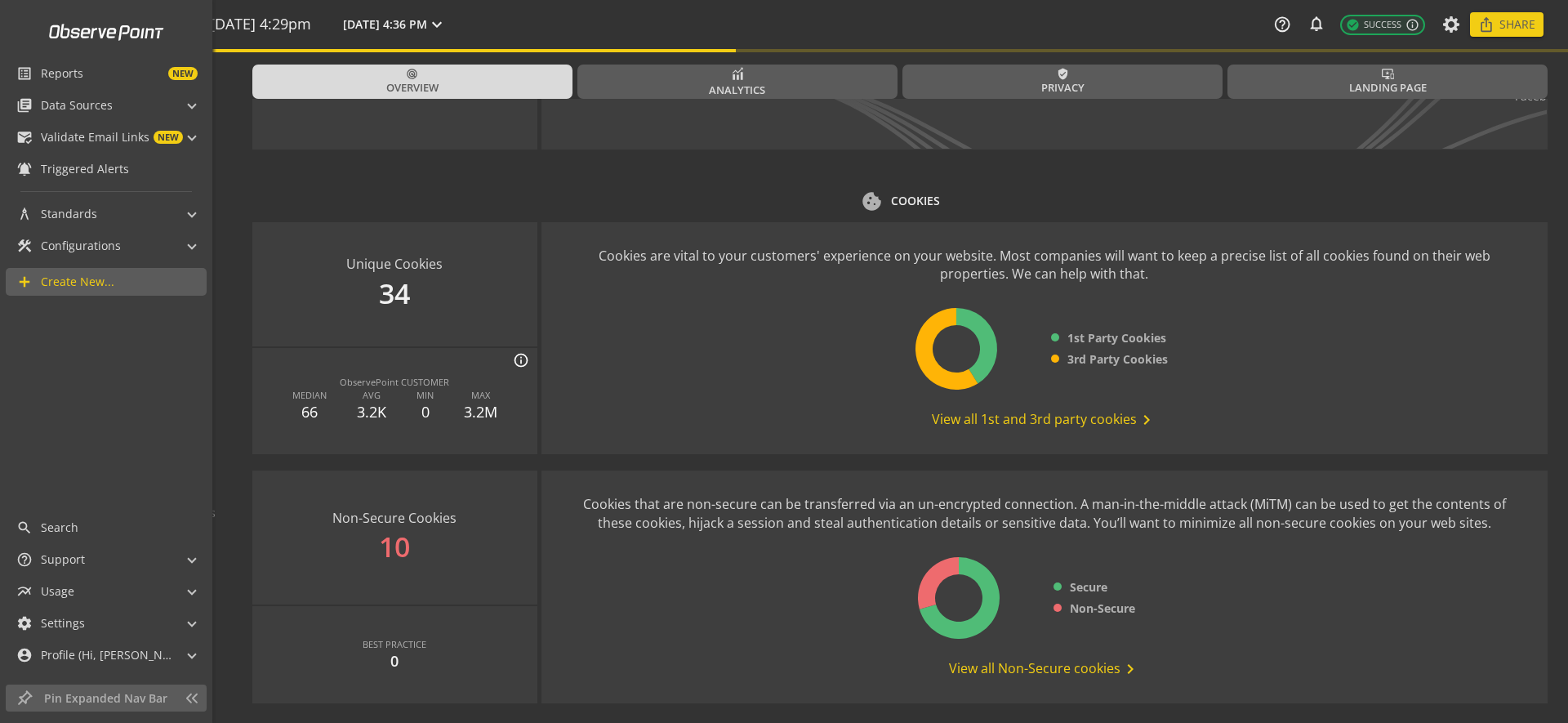 scroll, scrollTop: 2013, scrollLeft: 0, axis: vertical 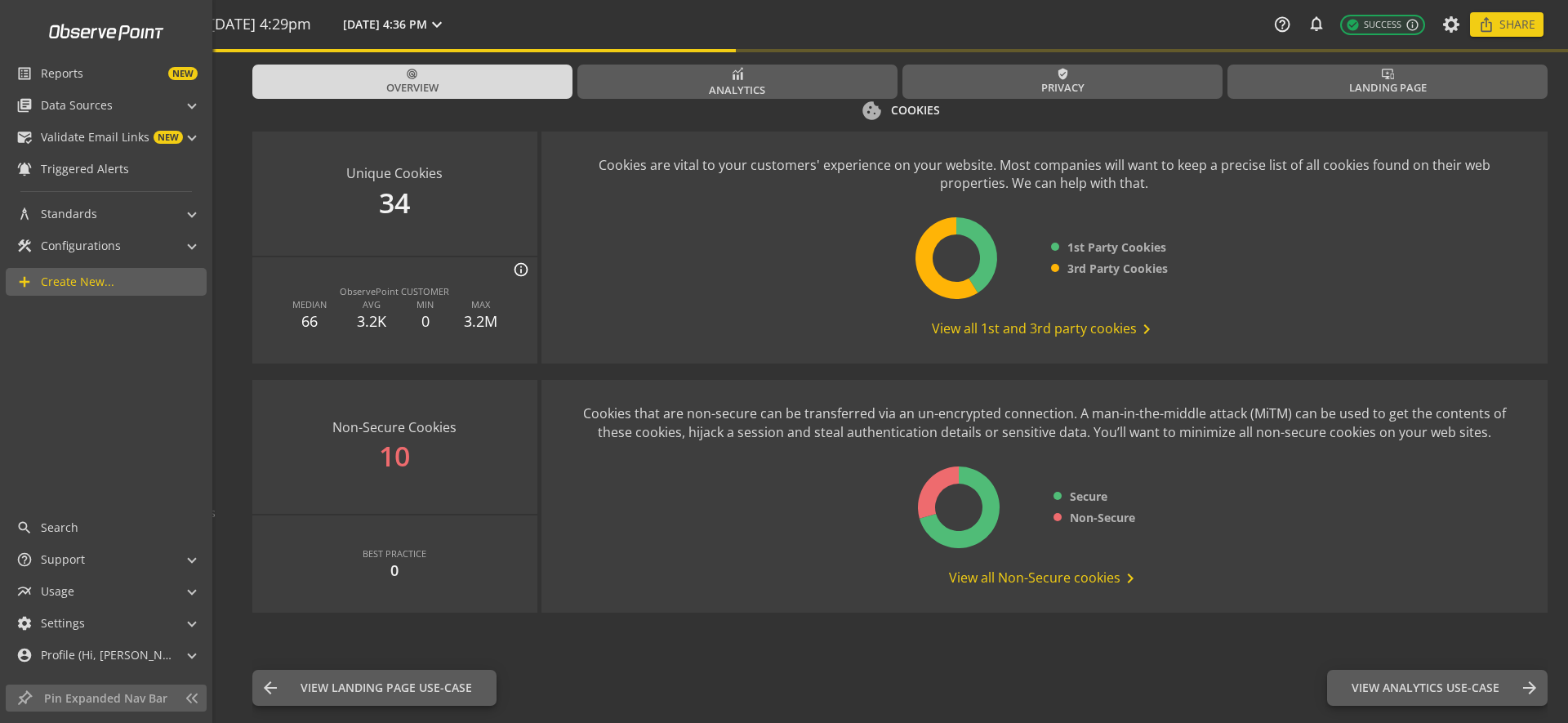 click on "View all Non-Secure cookies  chevron_right" 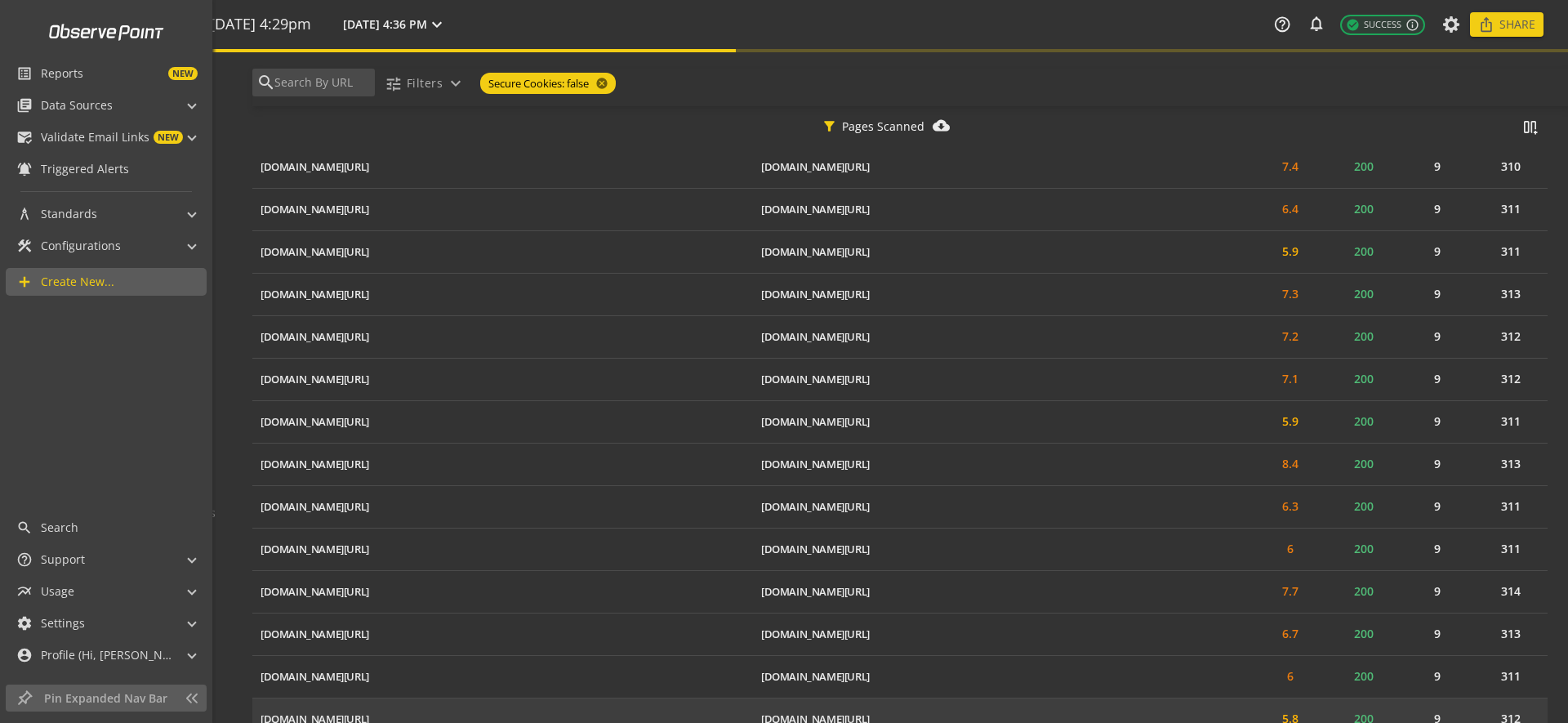 scroll, scrollTop: 4503, scrollLeft: 0, axis: vertical 